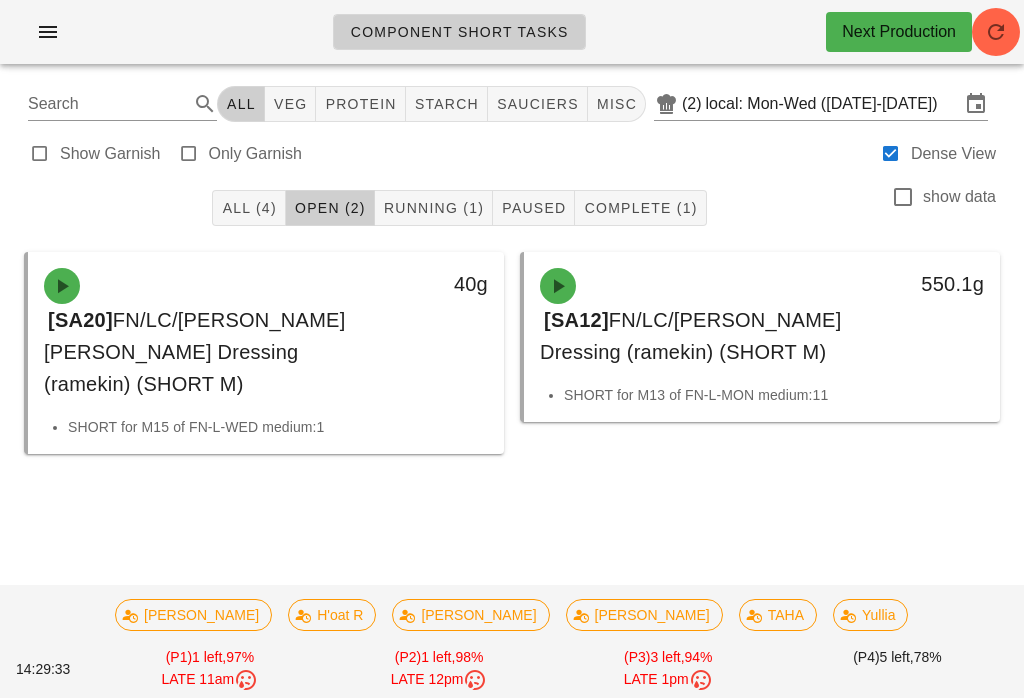 scroll, scrollTop: 0, scrollLeft: 0, axis: both 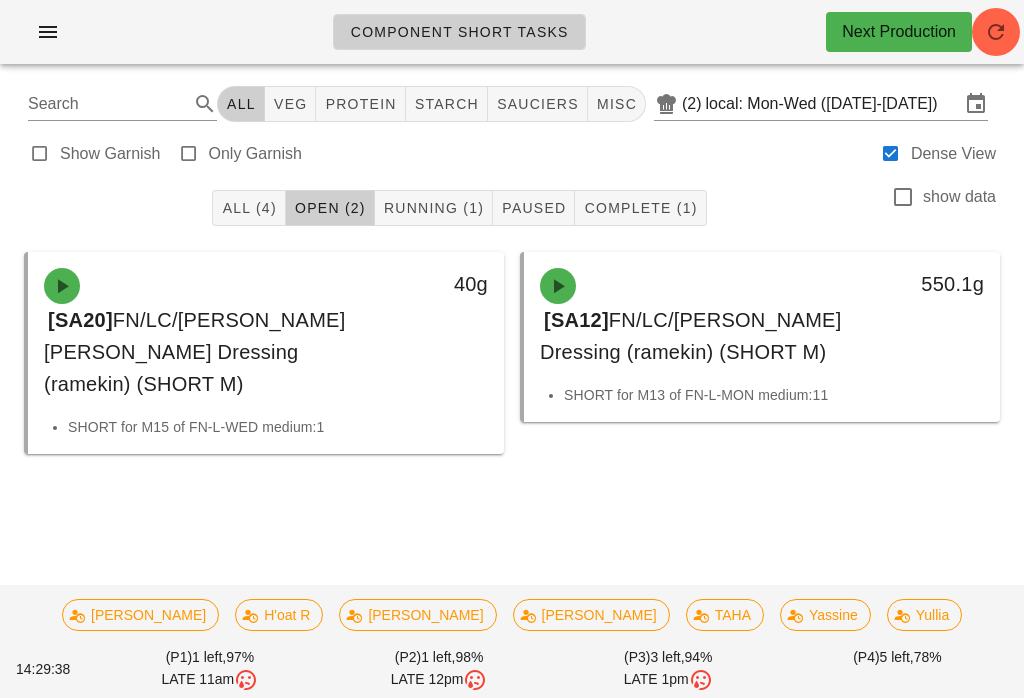click on "misc" at bounding box center [616, 104] 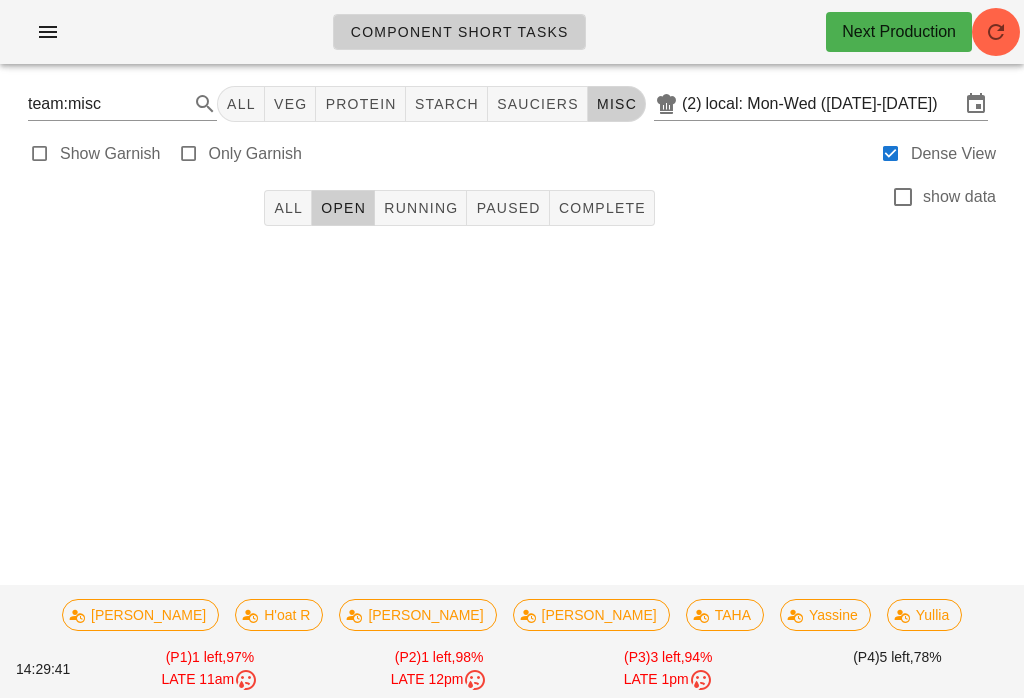 click on "sauciers" at bounding box center (537, 104) 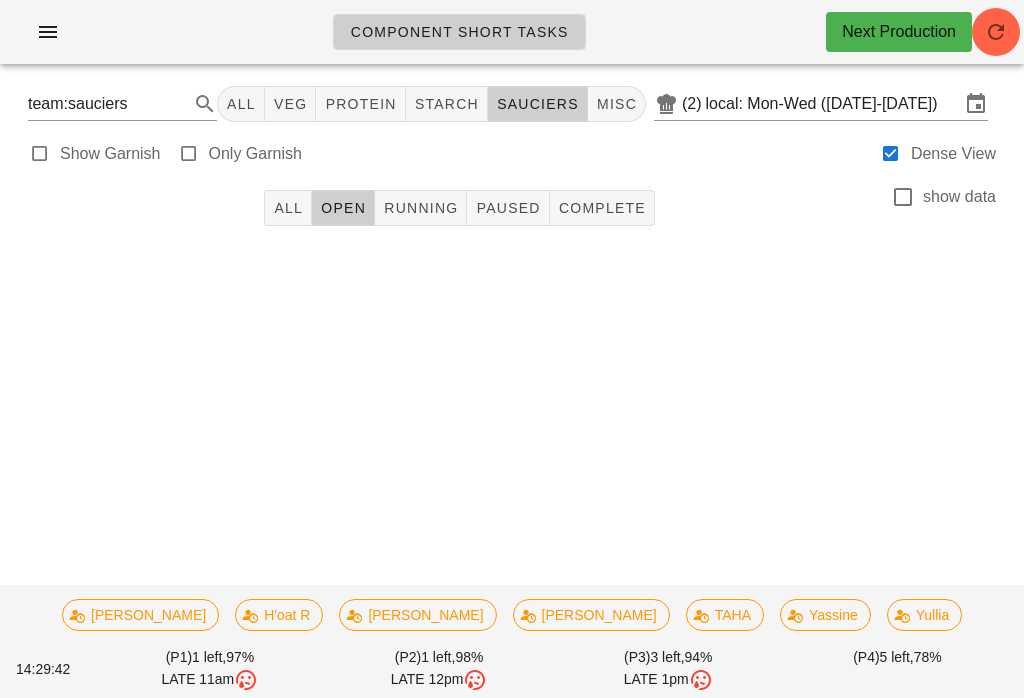 click on "starch" at bounding box center [446, 104] 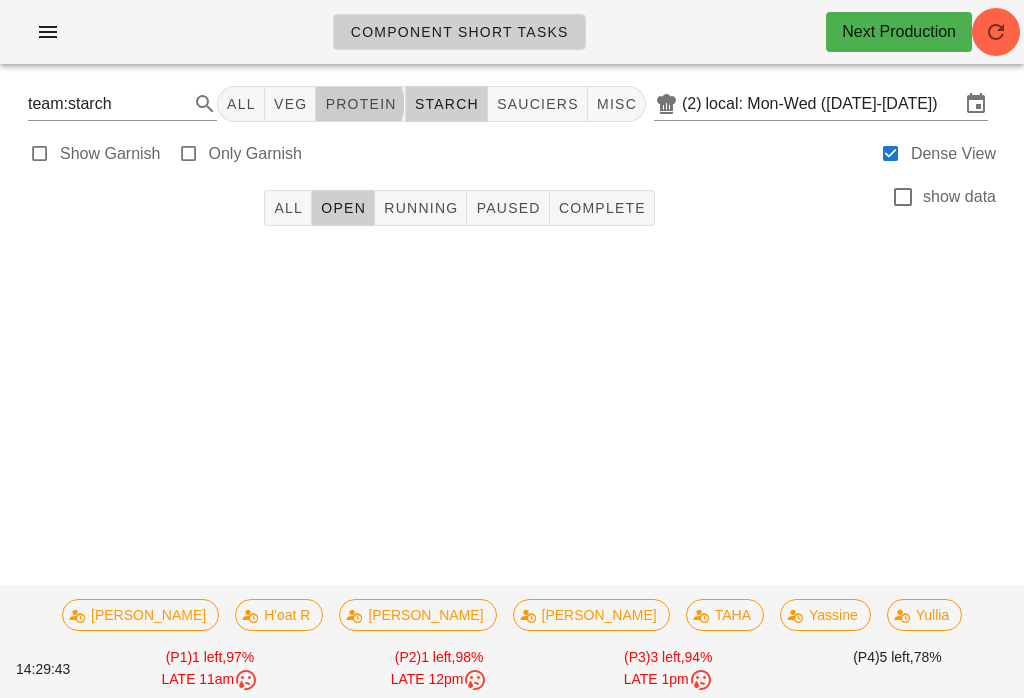 click on "protein" at bounding box center [360, 104] 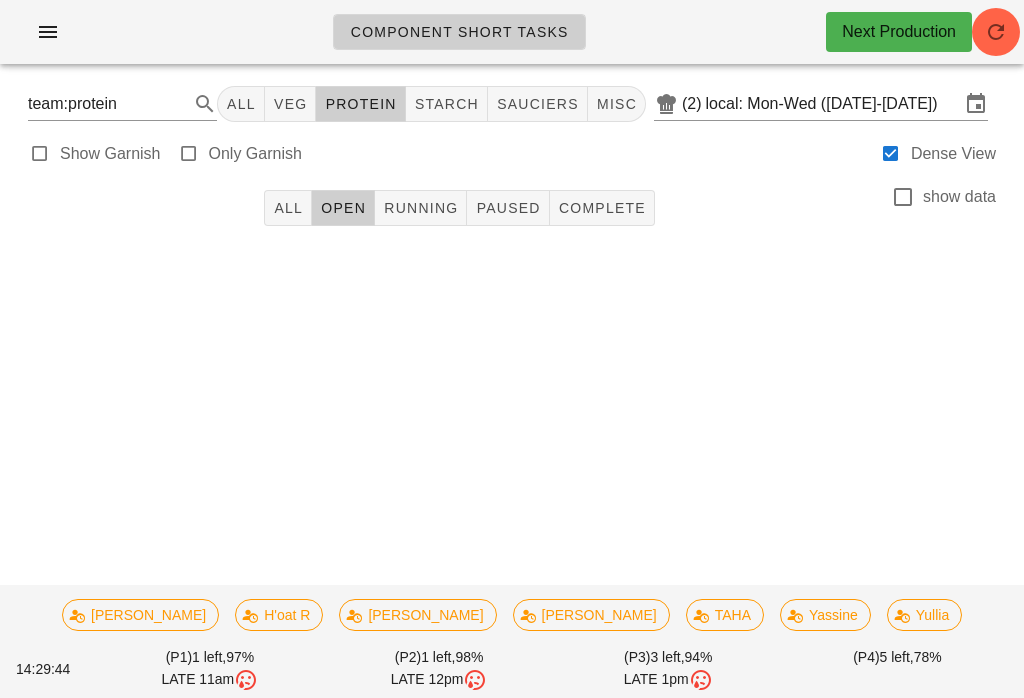 click on "Component Short Tasks Next Production" at bounding box center (512, 40) 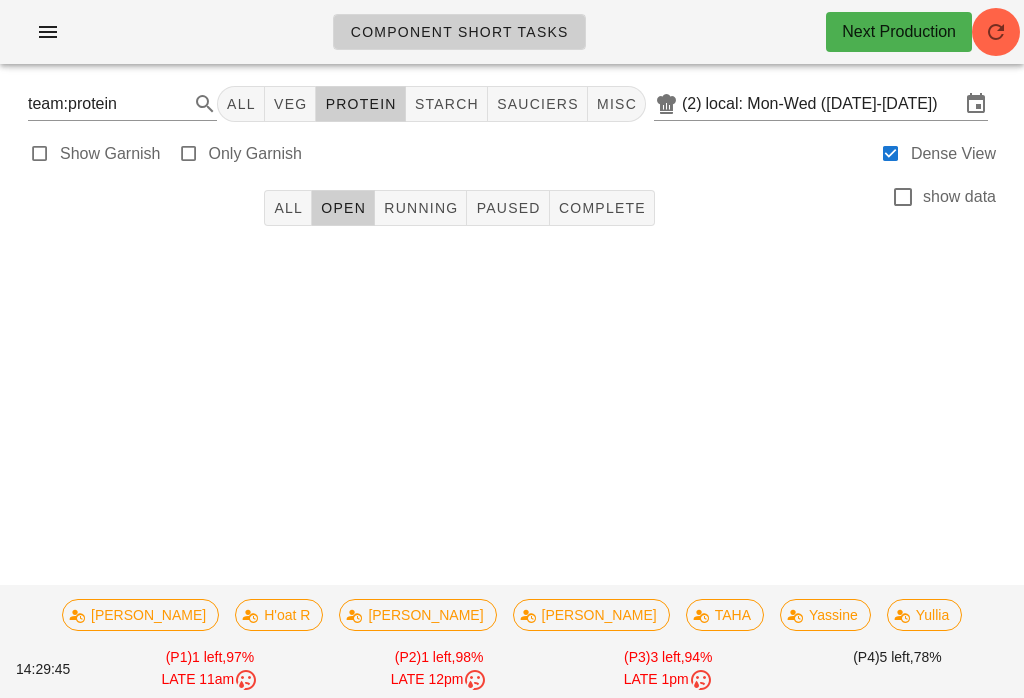 click on "veg" at bounding box center (290, 104) 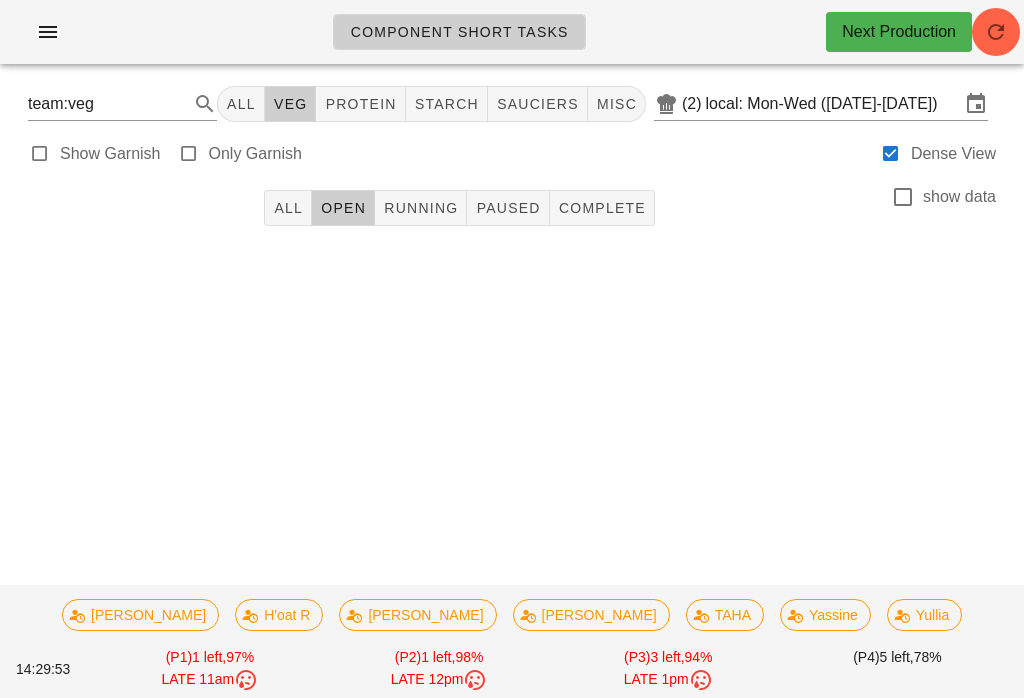 click on "team:veg All veg  protein  starch  sauciers  misc  (2) local: Mon-Wed ([DATE]-[DATE])" at bounding box center (512, 104) 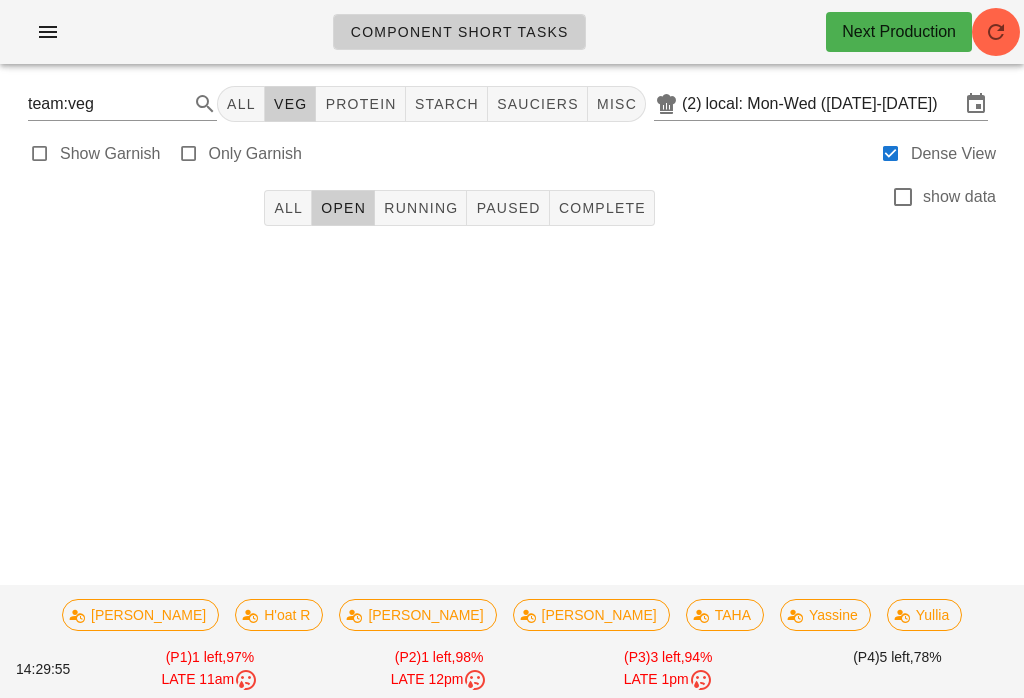 click on "All" at bounding box center [241, 104] 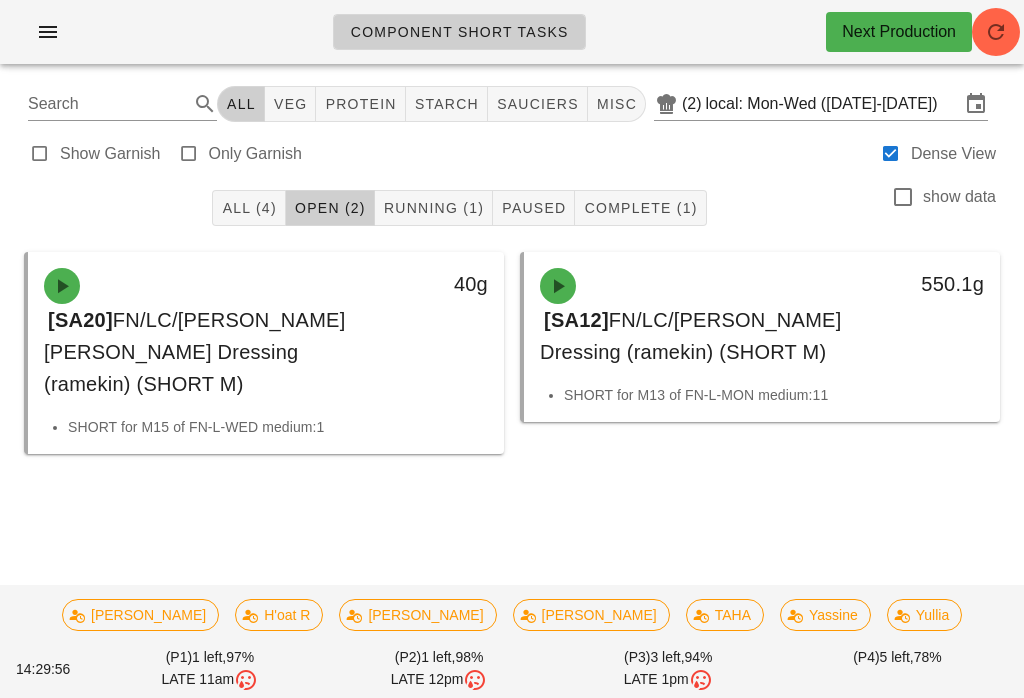 click on "Search" at bounding box center [106, 104] 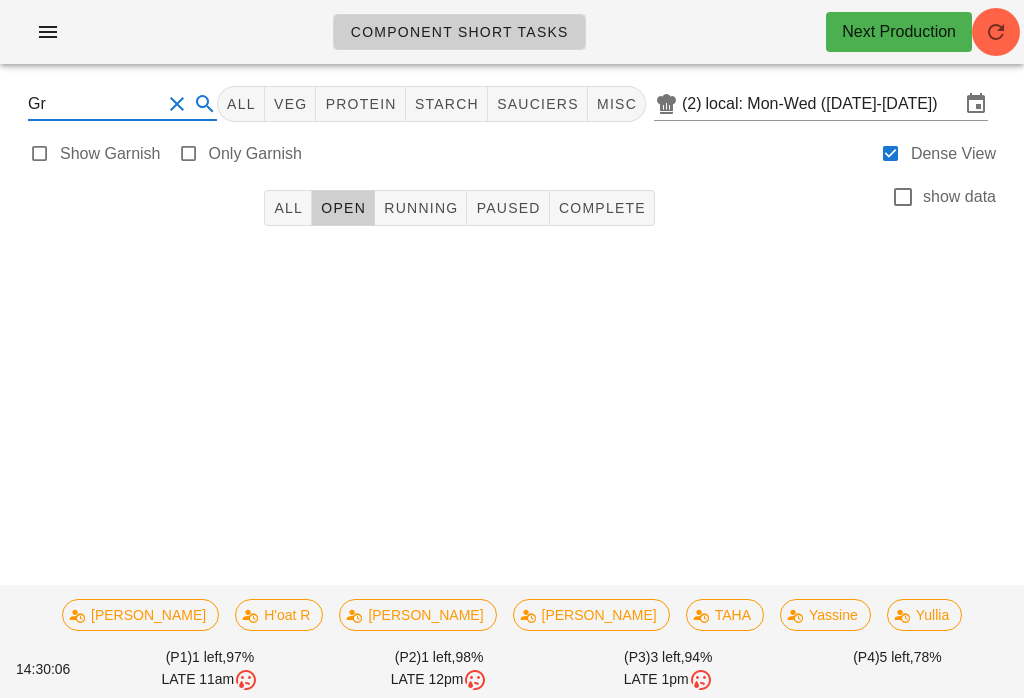 type on "G" 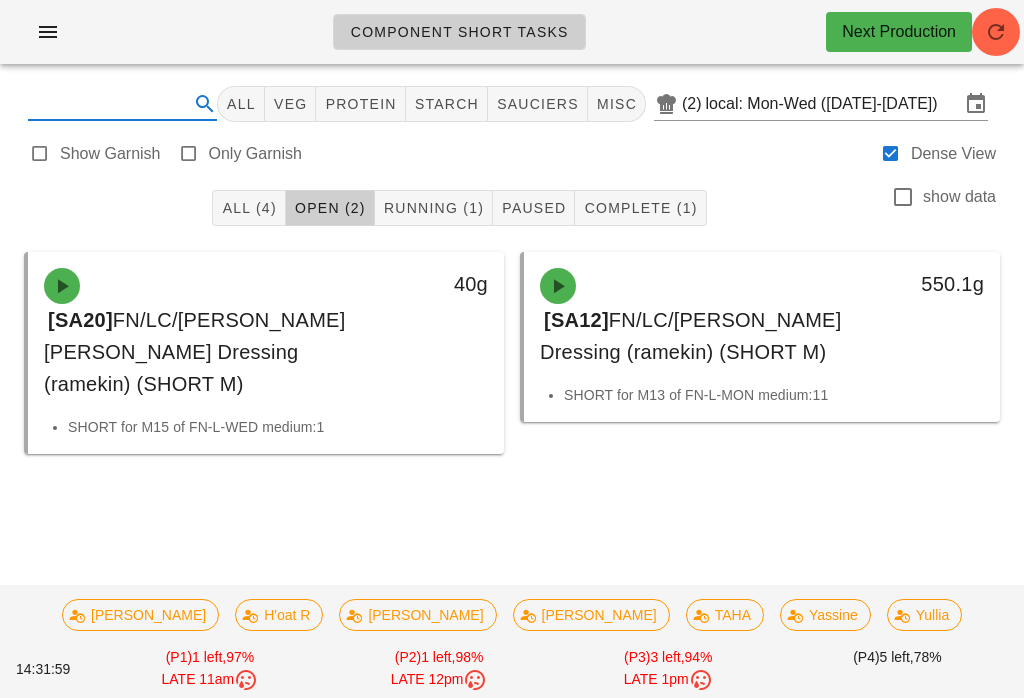 click on "Component Short Tasks Next Production" at bounding box center (512, 32) 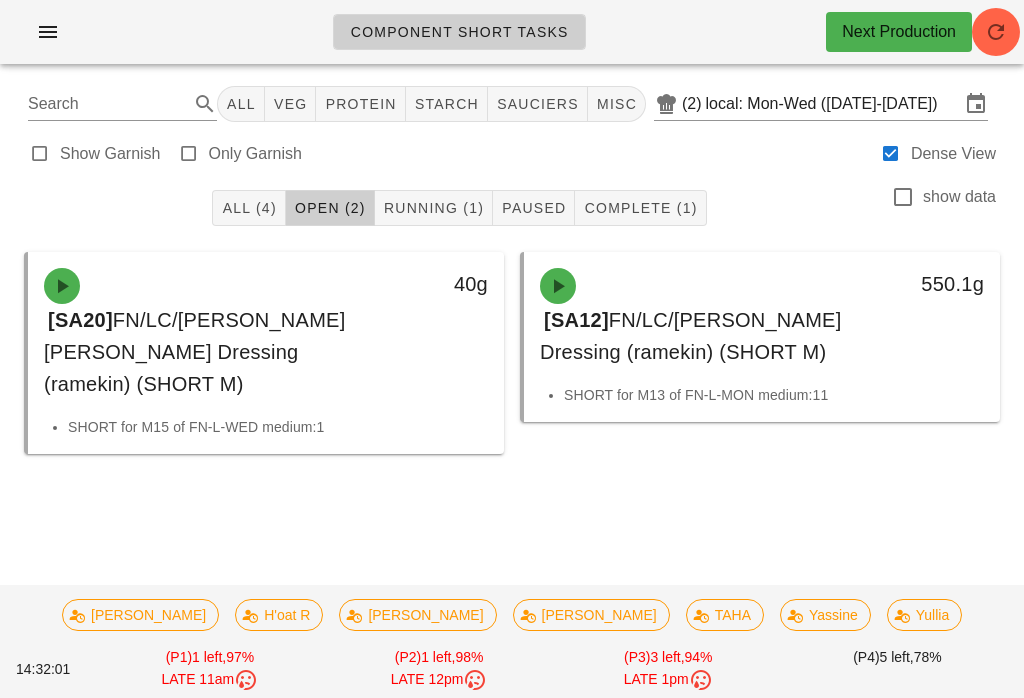 click on "Running (1)" at bounding box center [433, 208] 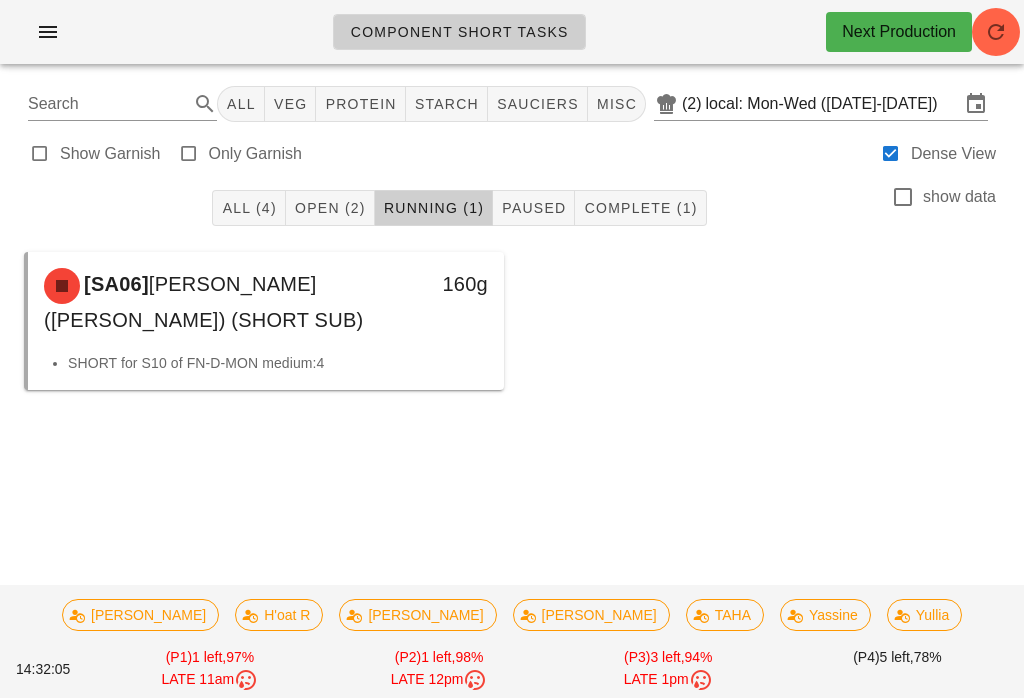click on "All (4)" at bounding box center [248, 208] 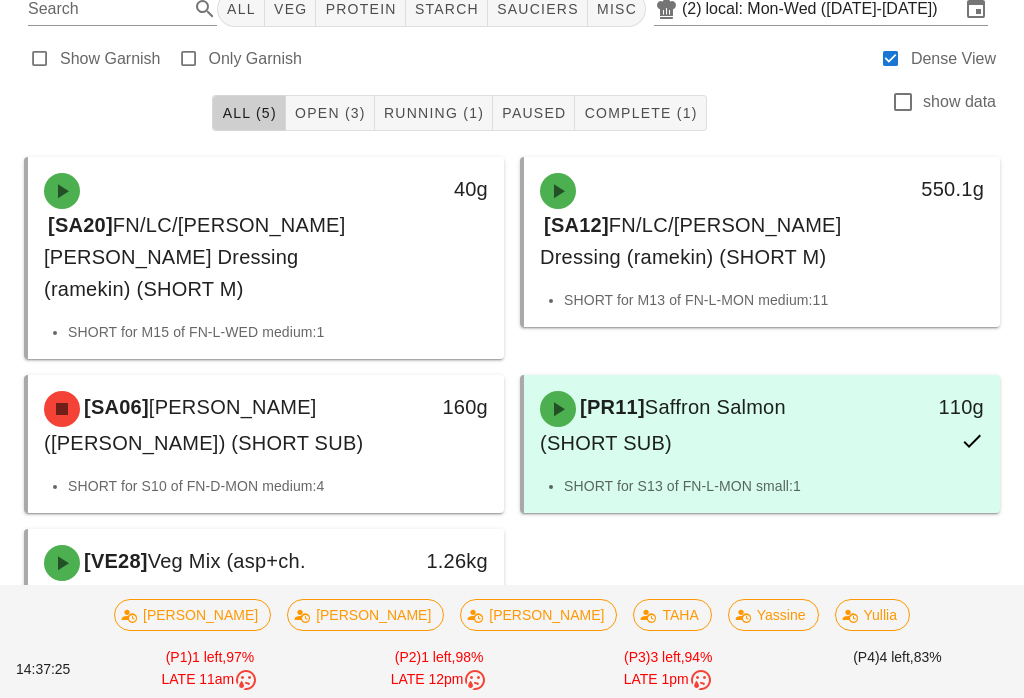 scroll, scrollTop: 113, scrollLeft: 0, axis: vertical 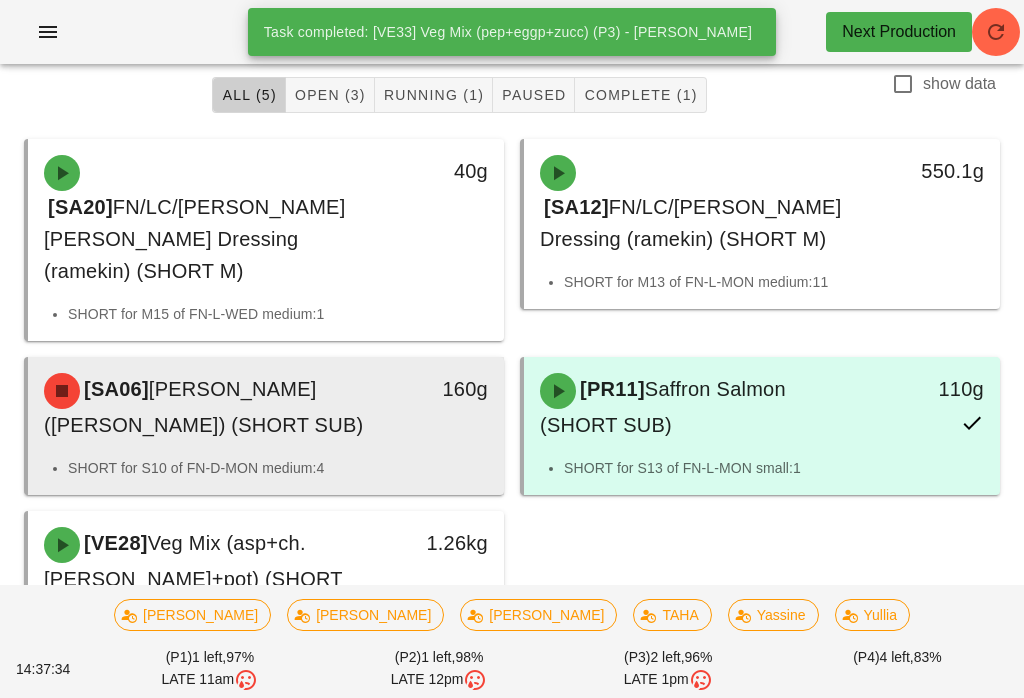 click on "[PERSON_NAME] ([PERSON_NAME]) (SHORT SUB)" at bounding box center (203, 407) 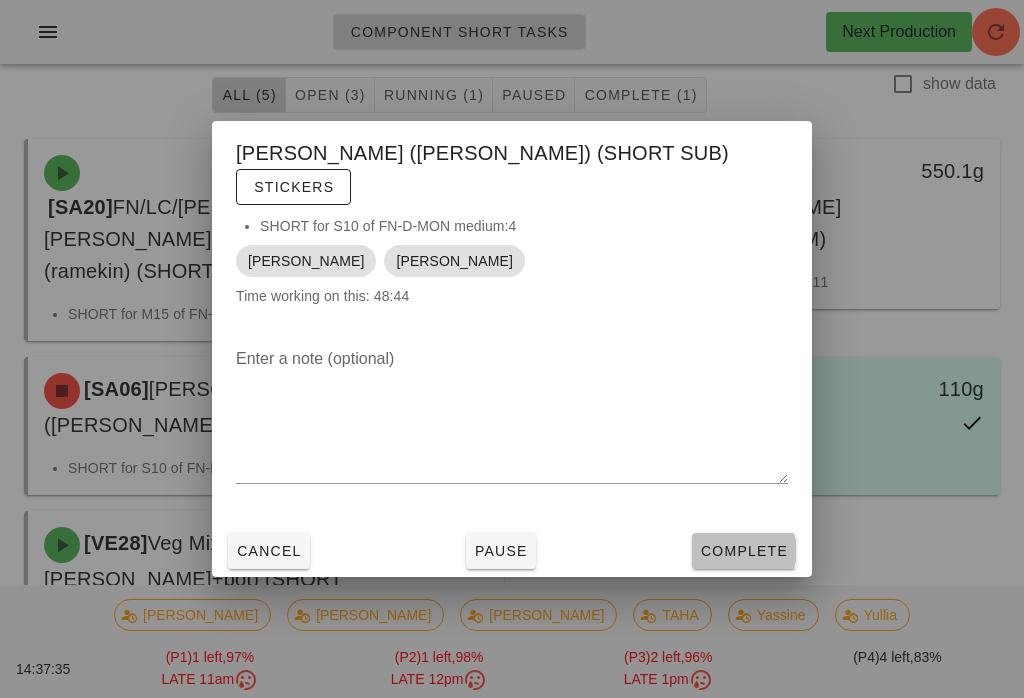 click on "Complete" at bounding box center [744, 551] 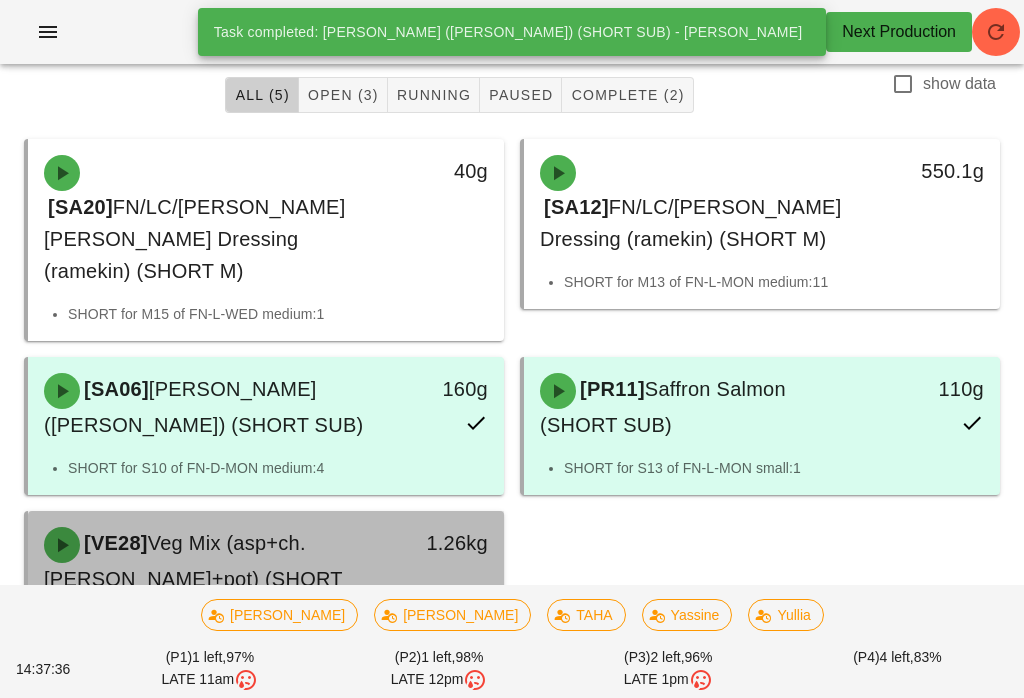 click on "[VE28]  Veg Mix (asp+ch.[PERSON_NAME]+pot) (SHORT M)" at bounding box center (207, 577) 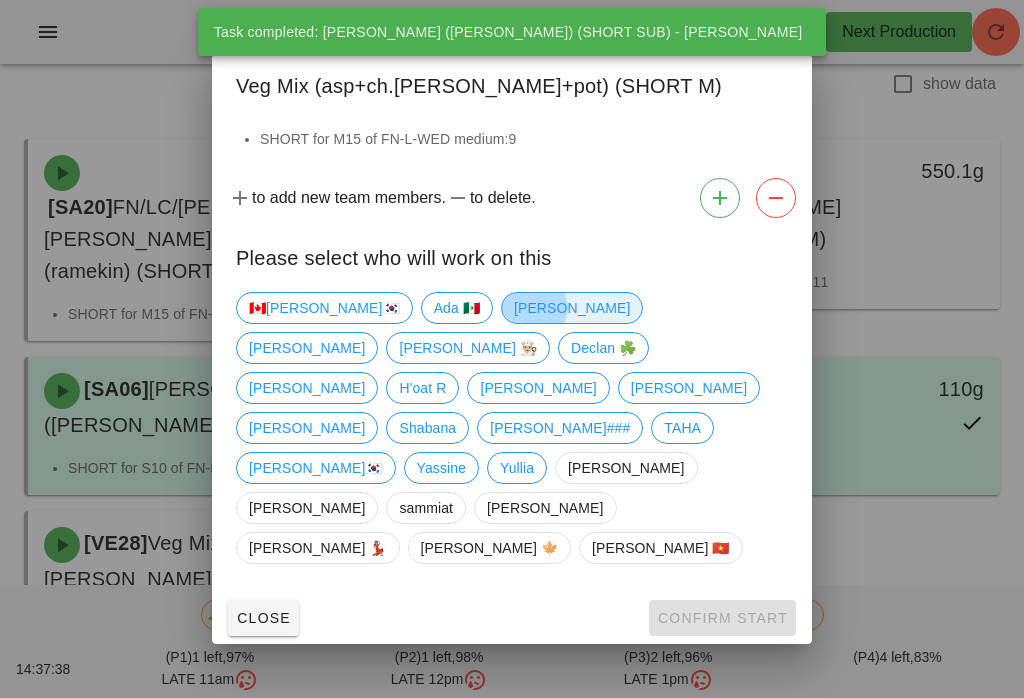 click on "[PERSON_NAME]" at bounding box center (572, 308) 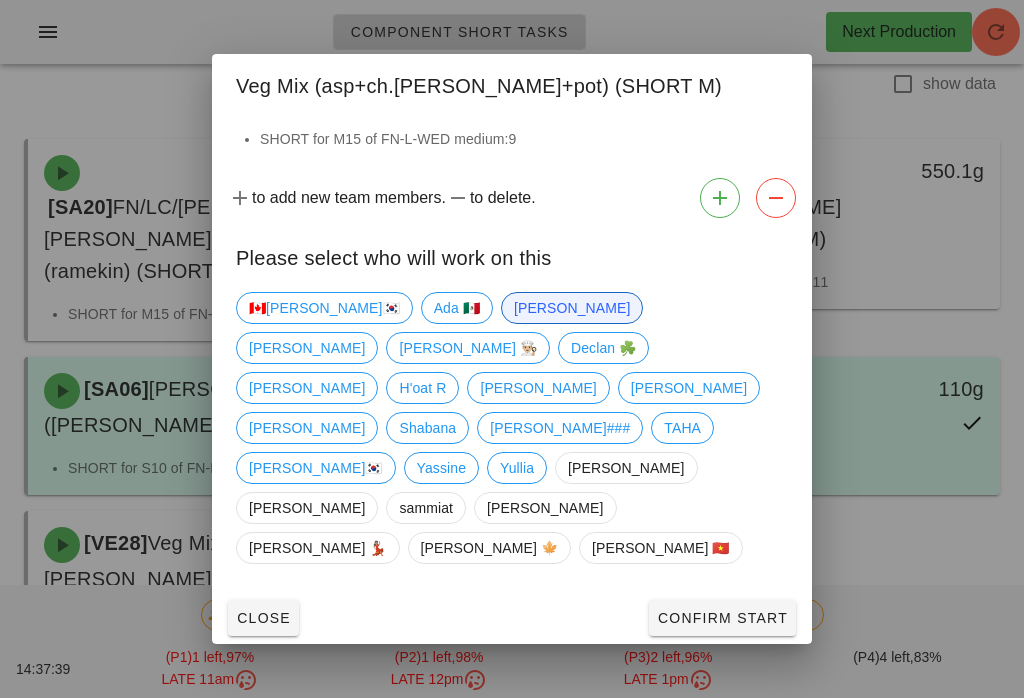 click on "Confirm Start" at bounding box center [722, 618] 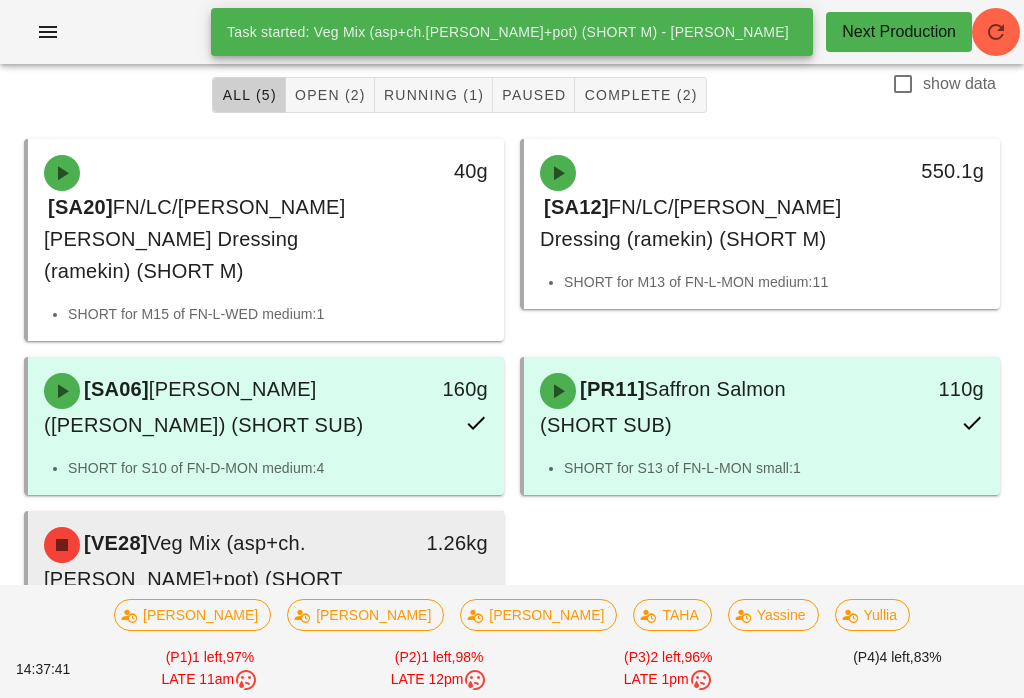 click on "1.26kg" at bounding box center (441, 577) 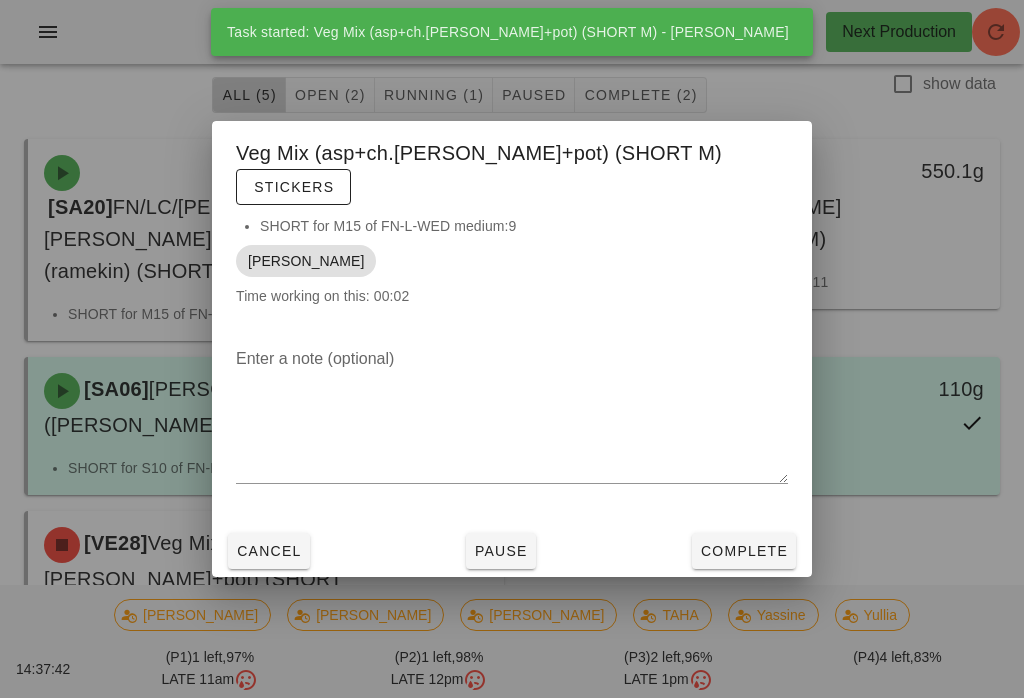 click on "Complete" at bounding box center [744, 551] 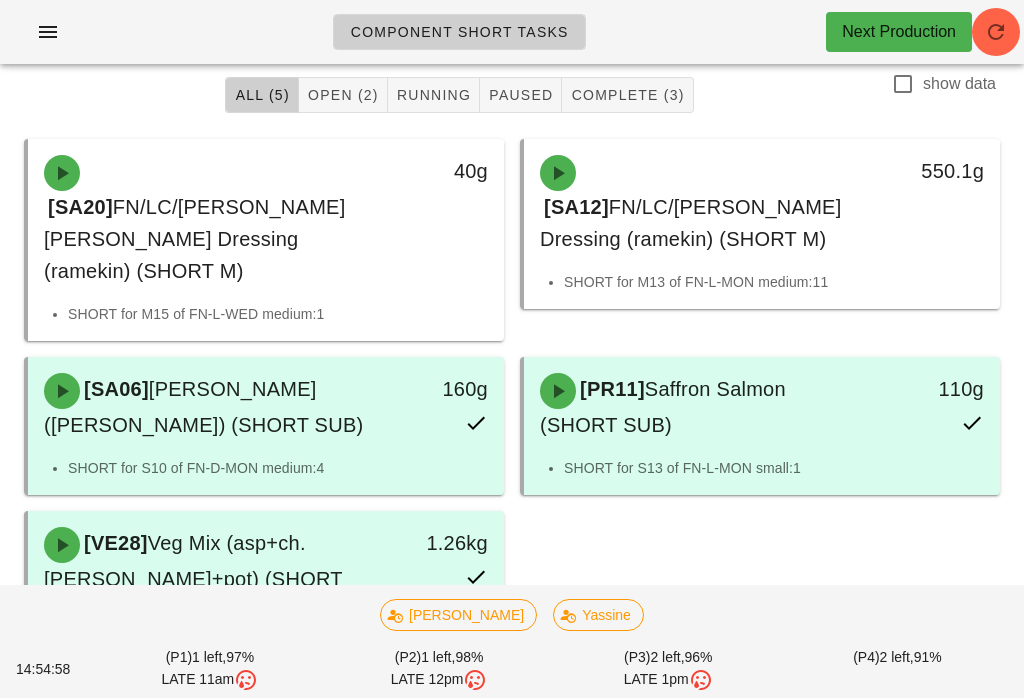 click on "Open (2)" at bounding box center (343, 95) 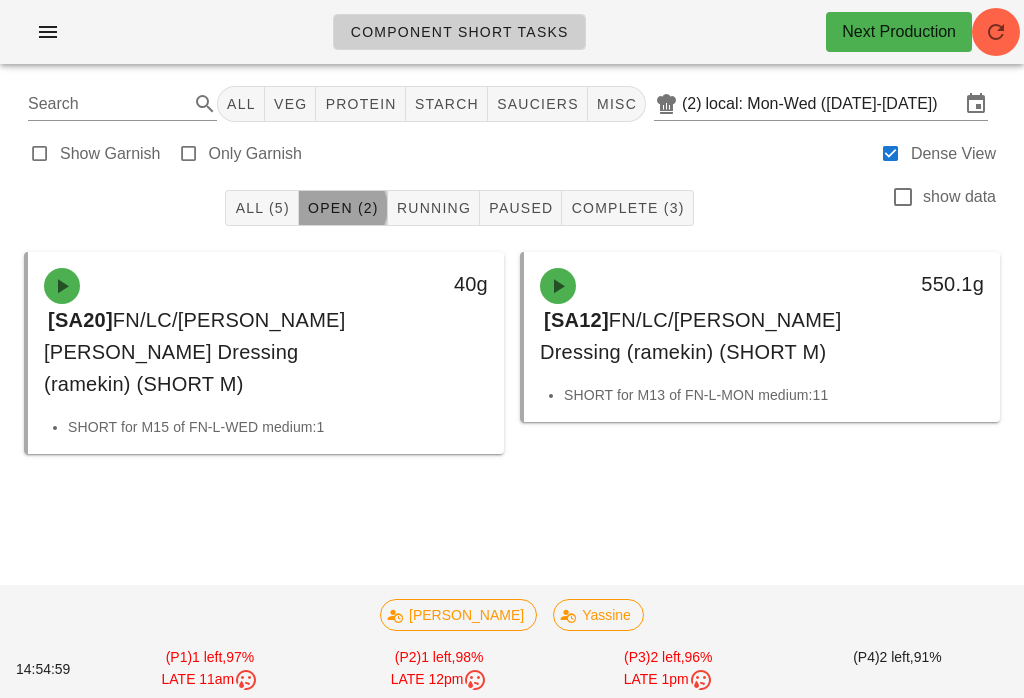 scroll, scrollTop: 0, scrollLeft: 0, axis: both 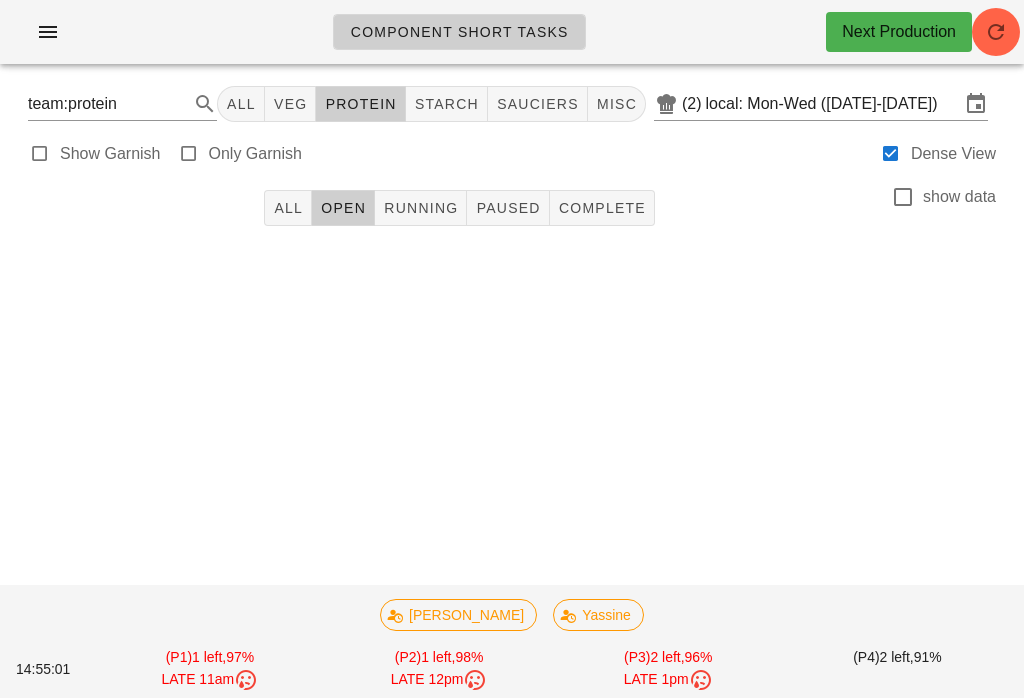 click on "Open" at bounding box center (343, 208) 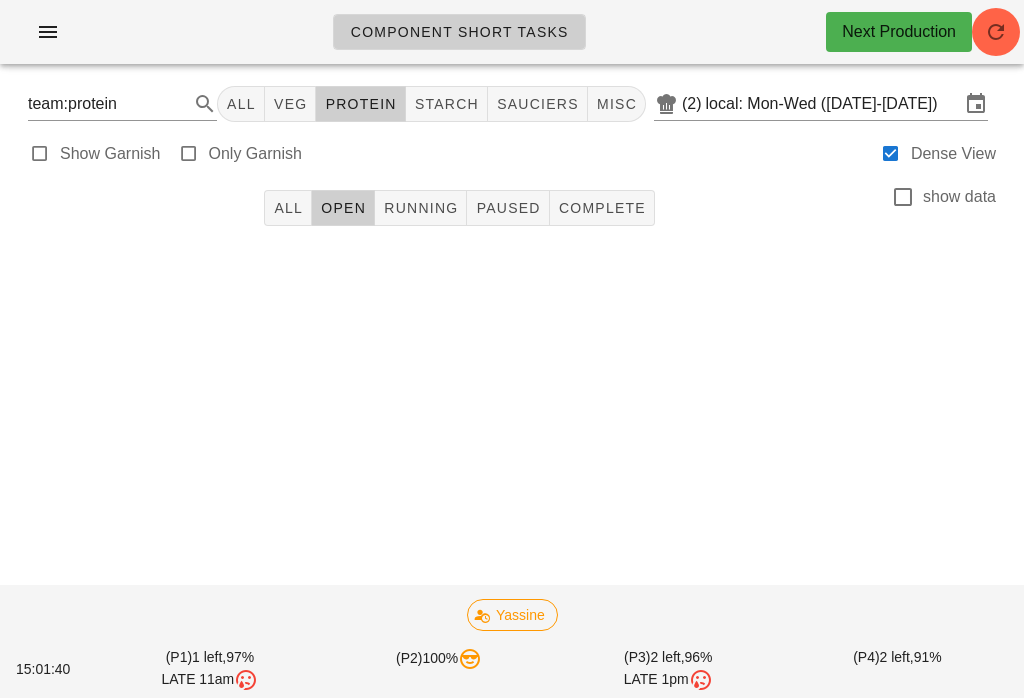 click on "local: Mon-Wed ([DATE]-[DATE])" at bounding box center (833, 104) 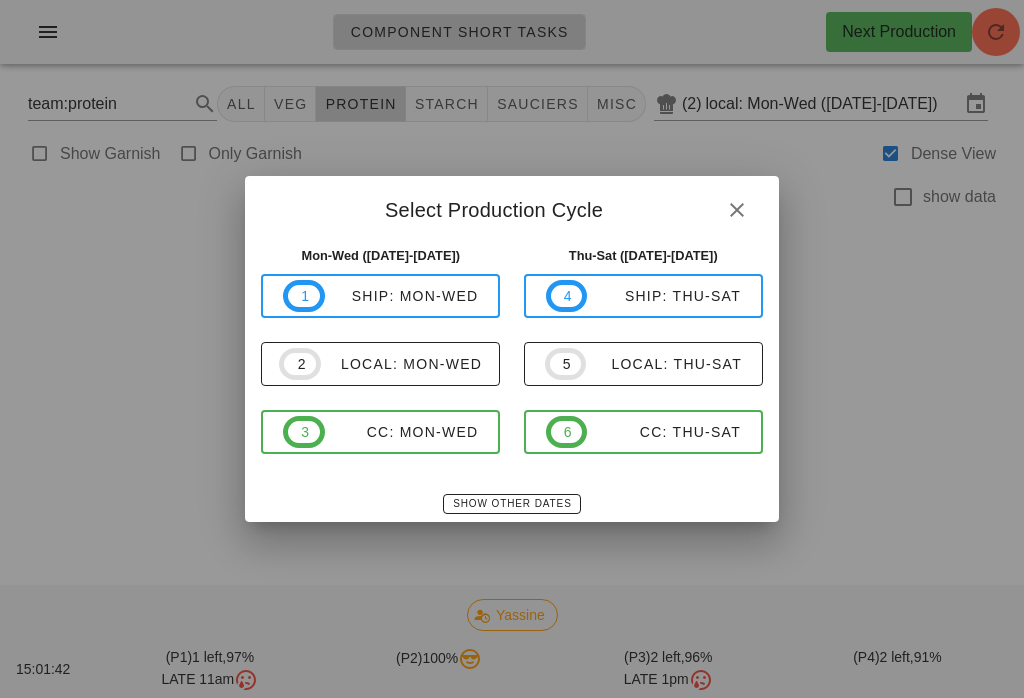click on "local: Mon-Wed" at bounding box center [401, 364] 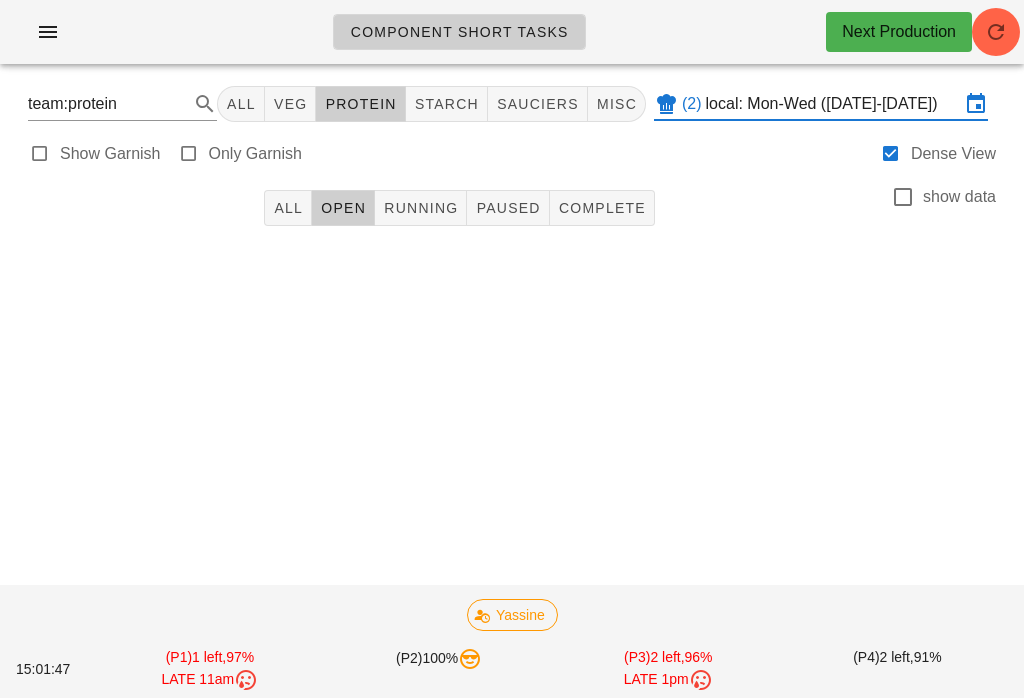 click on "All" at bounding box center (288, 208) 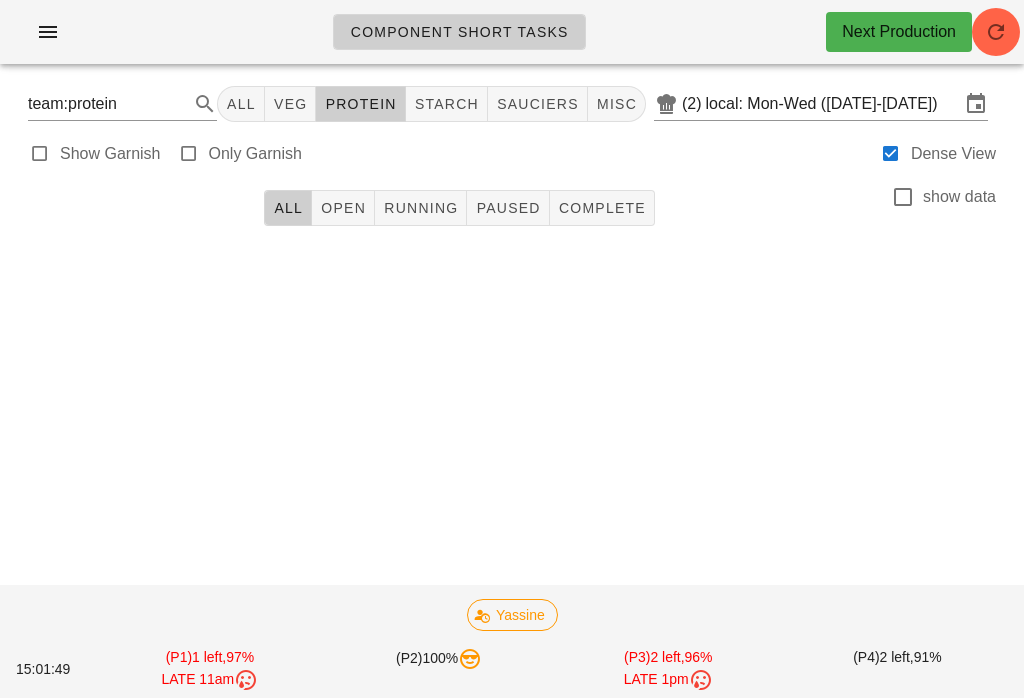 click at bounding box center (996, 32) 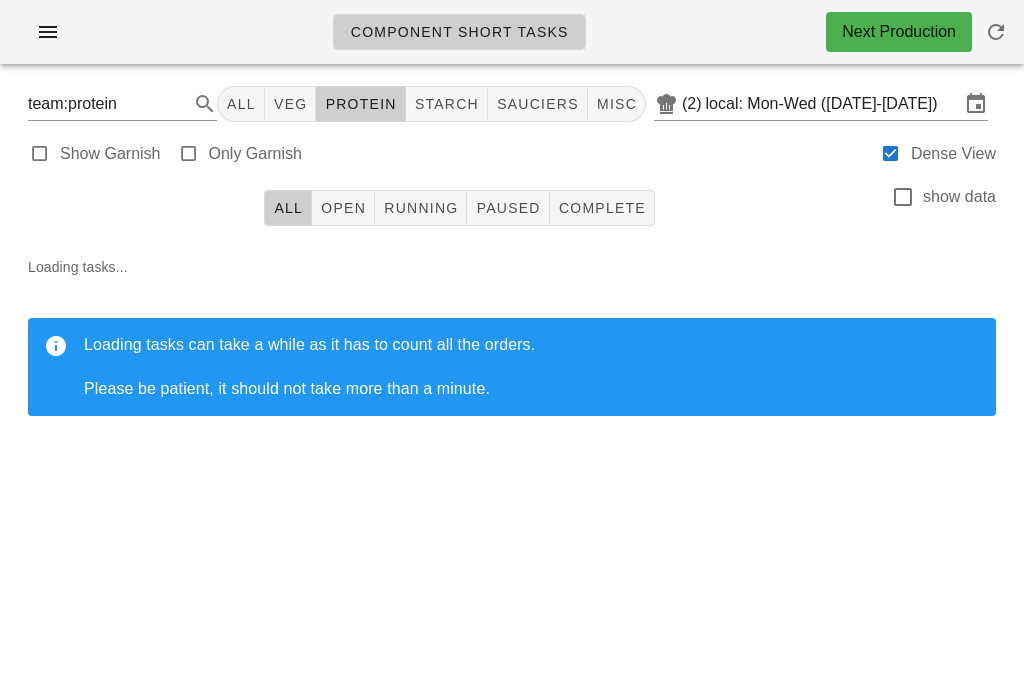 scroll, scrollTop: 0, scrollLeft: 0, axis: both 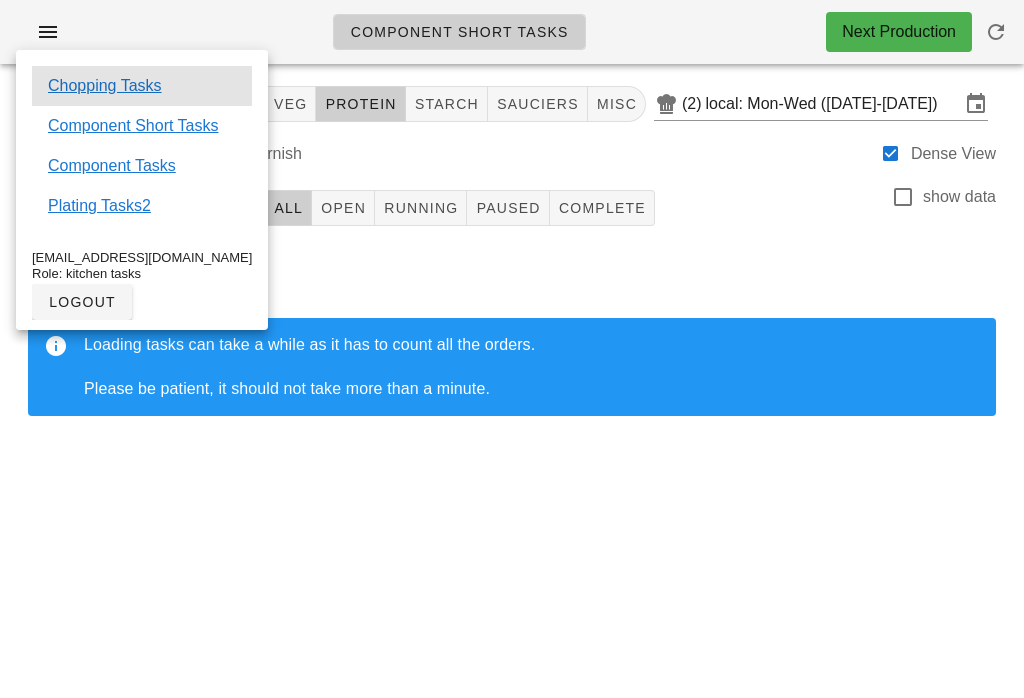 click on "Chopping Tasks" at bounding box center (142, 86) 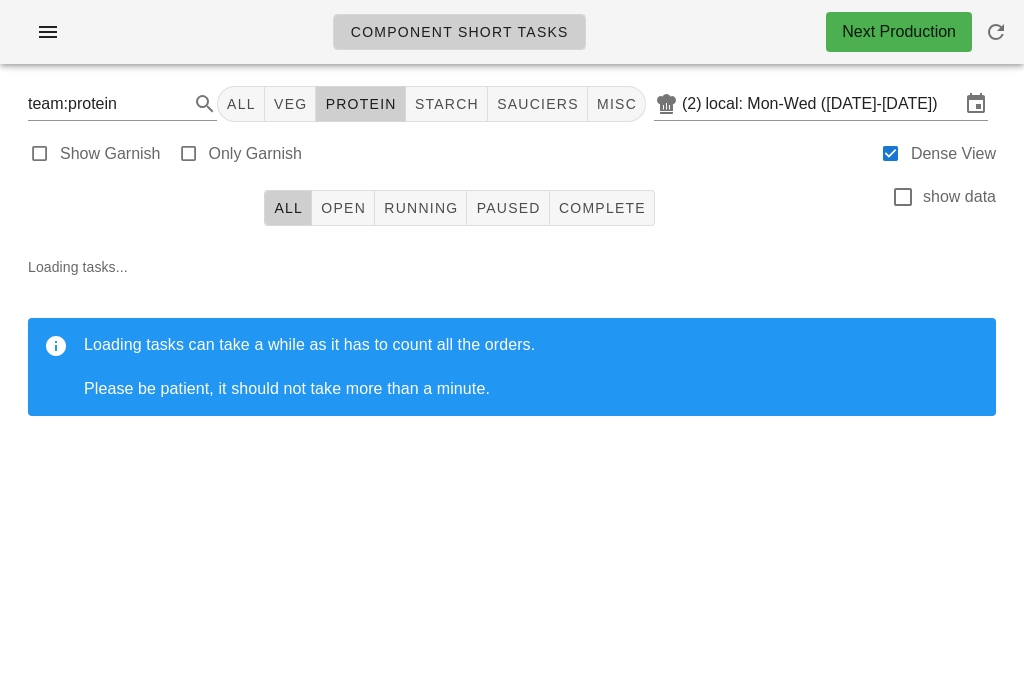 click at bounding box center [48, 32] 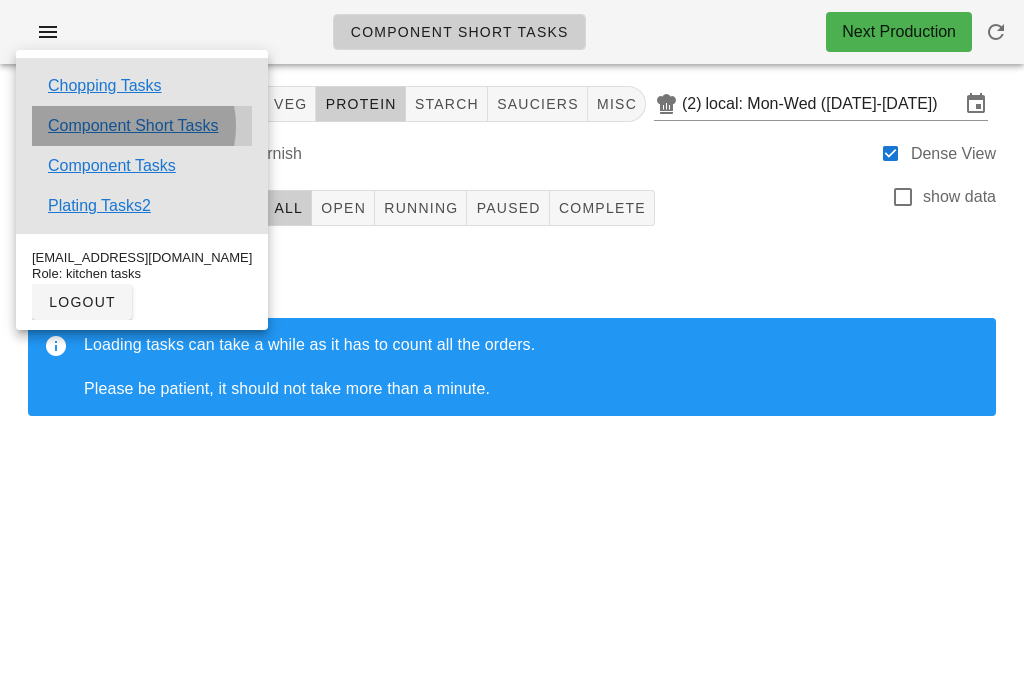 click on "Component Short Tasks" at bounding box center (133, 126) 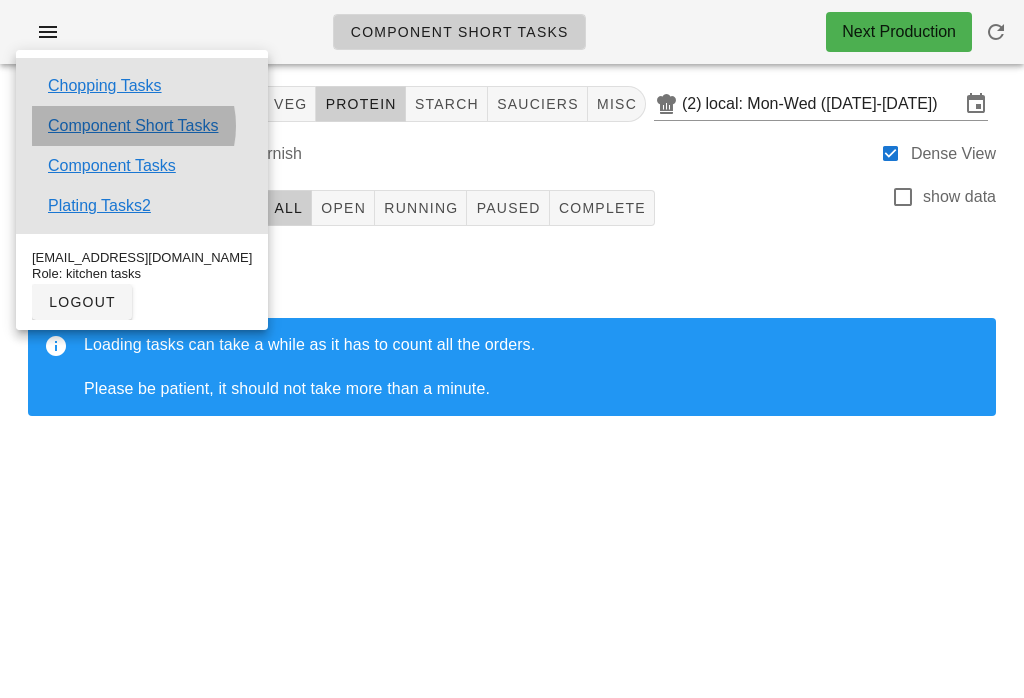 type 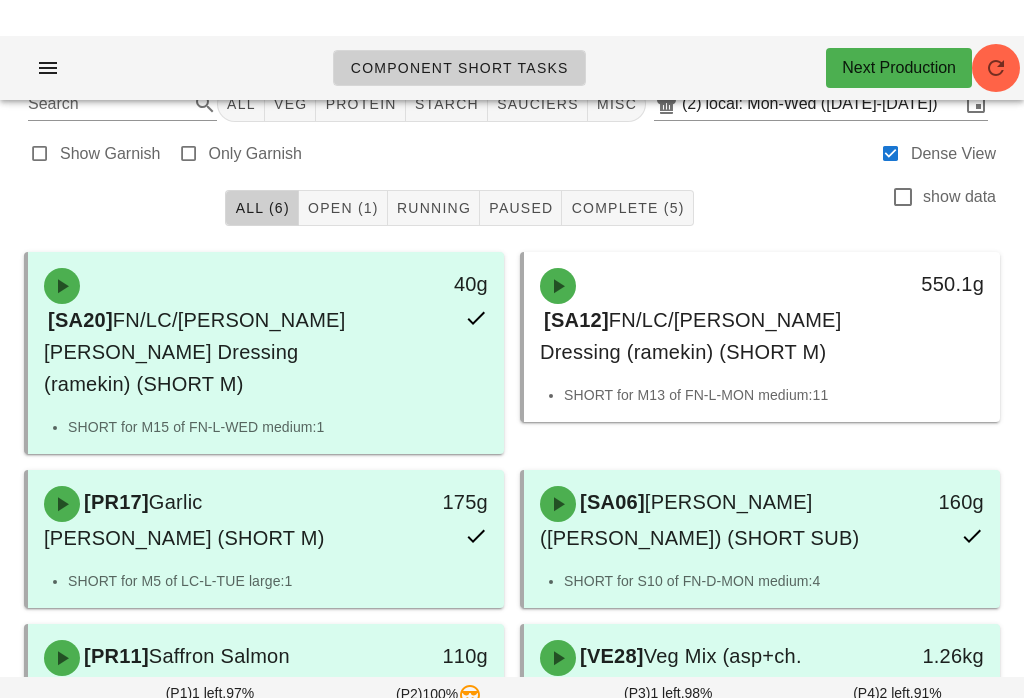 scroll, scrollTop: 0, scrollLeft: 0, axis: both 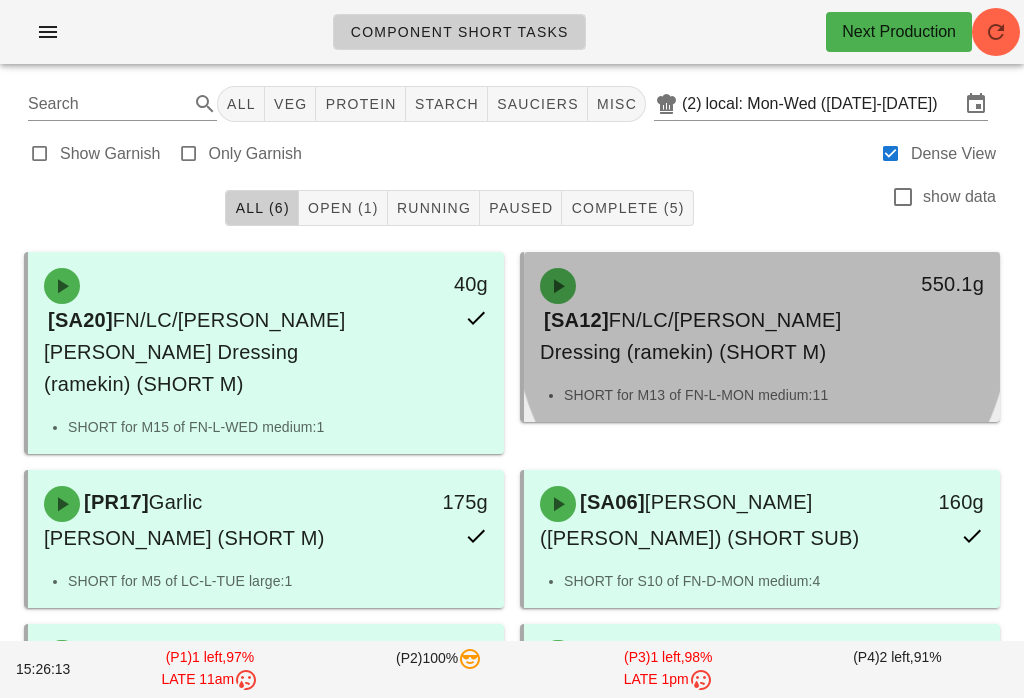 click on "FN/LC/[PERSON_NAME] Dressing (ramekin) (SHORT M)" at bounding box center [690, 336] 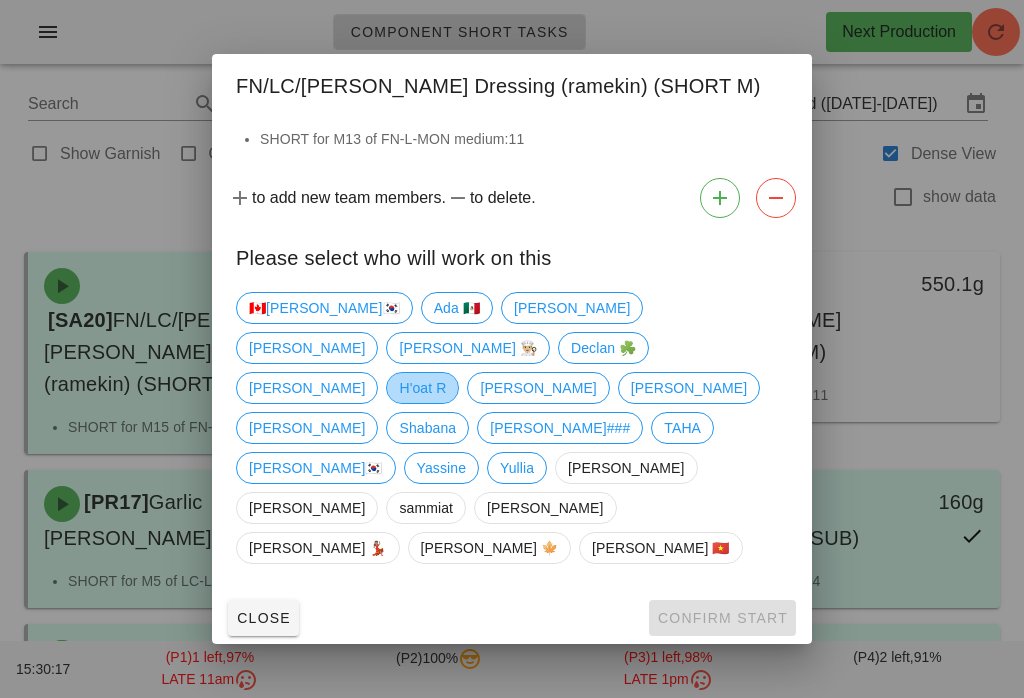 click on "H'oat R" at bounding box center (422, 388) 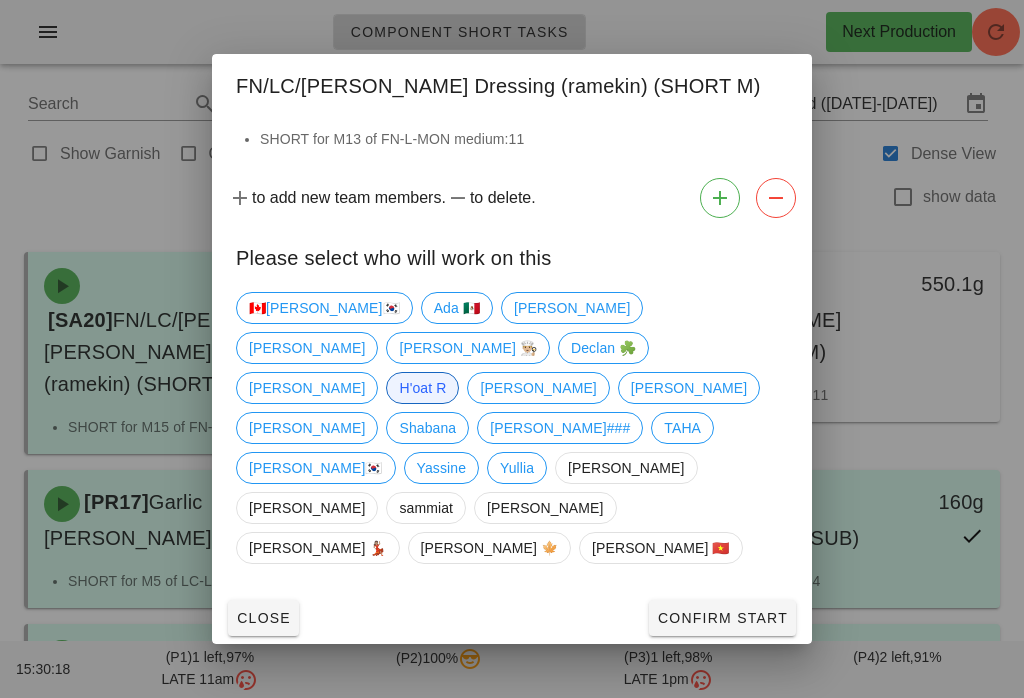 click on "Confirm Start" at bounding box center (722, 618) 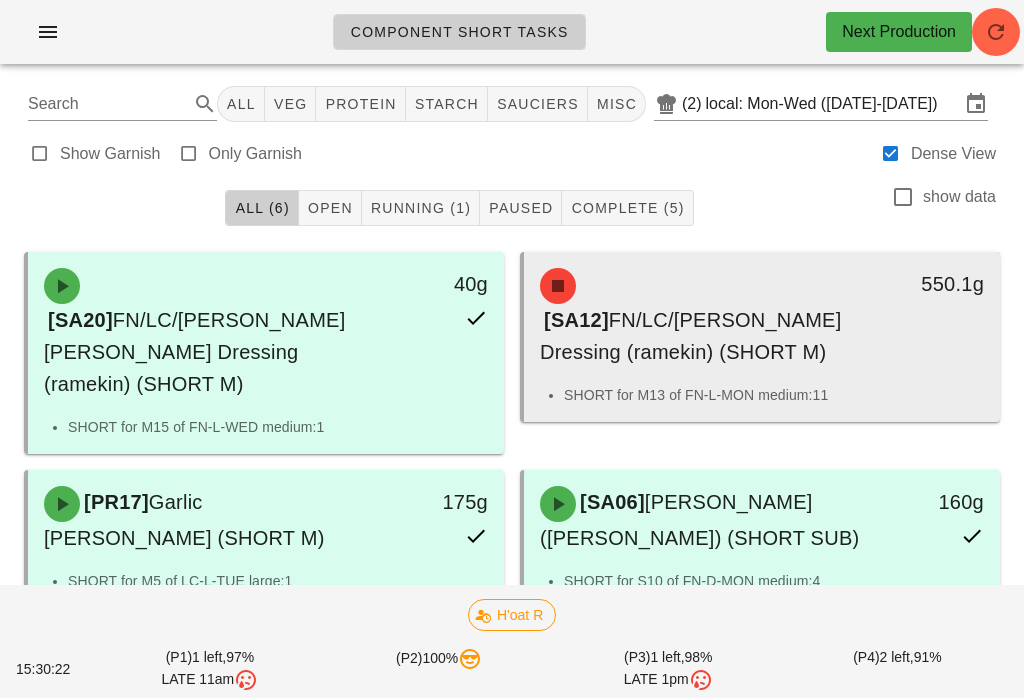 click on "[SA12]  FN/LC/PB Lemon Dressing (ramekin) (SHORT M)" at bounding box center (703, 318) 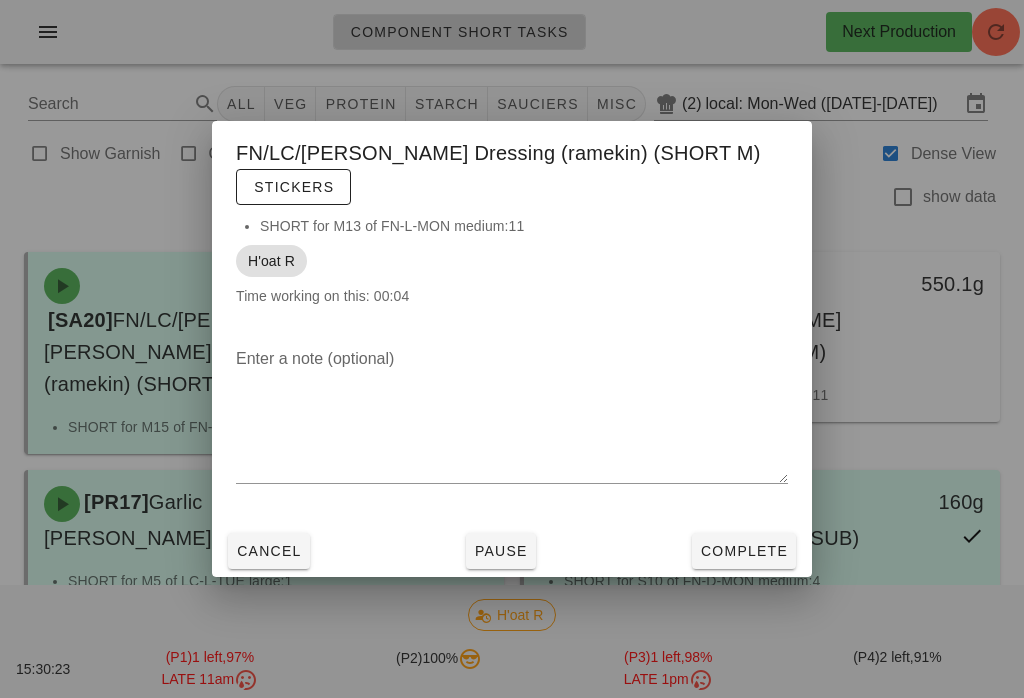 click on "Complete" at bounding box center (744, 551) 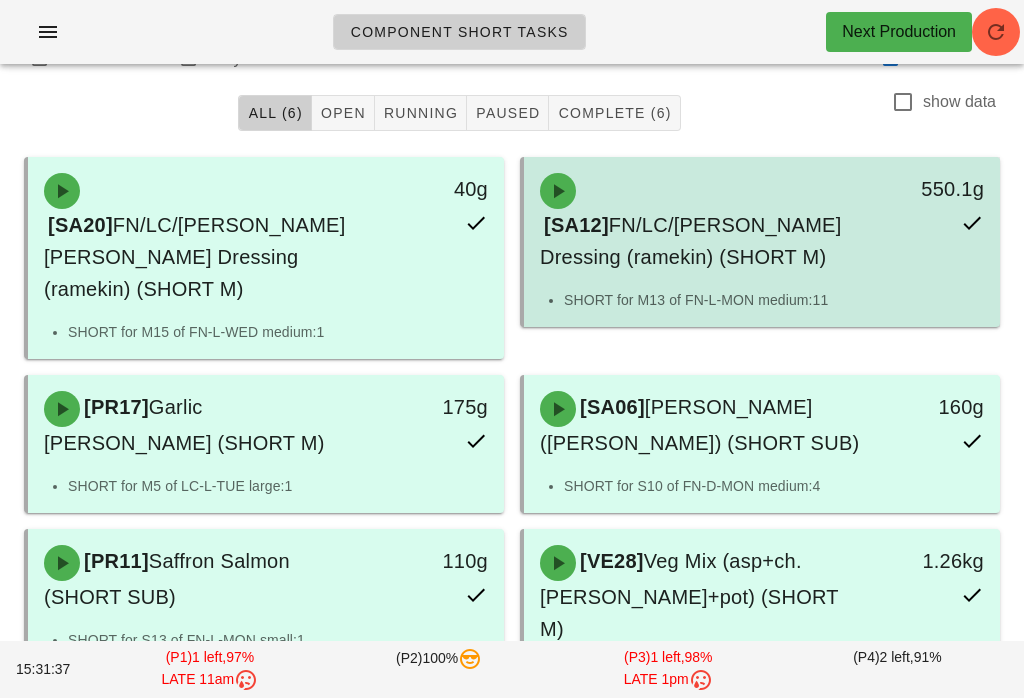 scroll, scrollTop: 0, scrollLeft: 0, axis: both 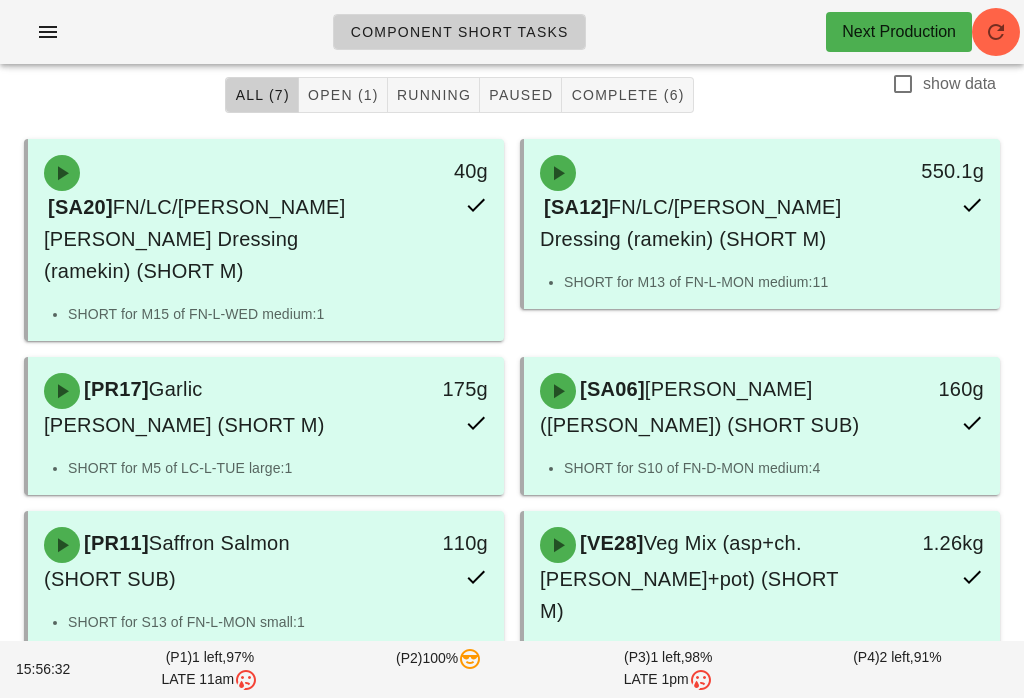 click on "[ST33]  Yam Hashbrowns (SHORT SUB)" at bounding box center [207, 747] 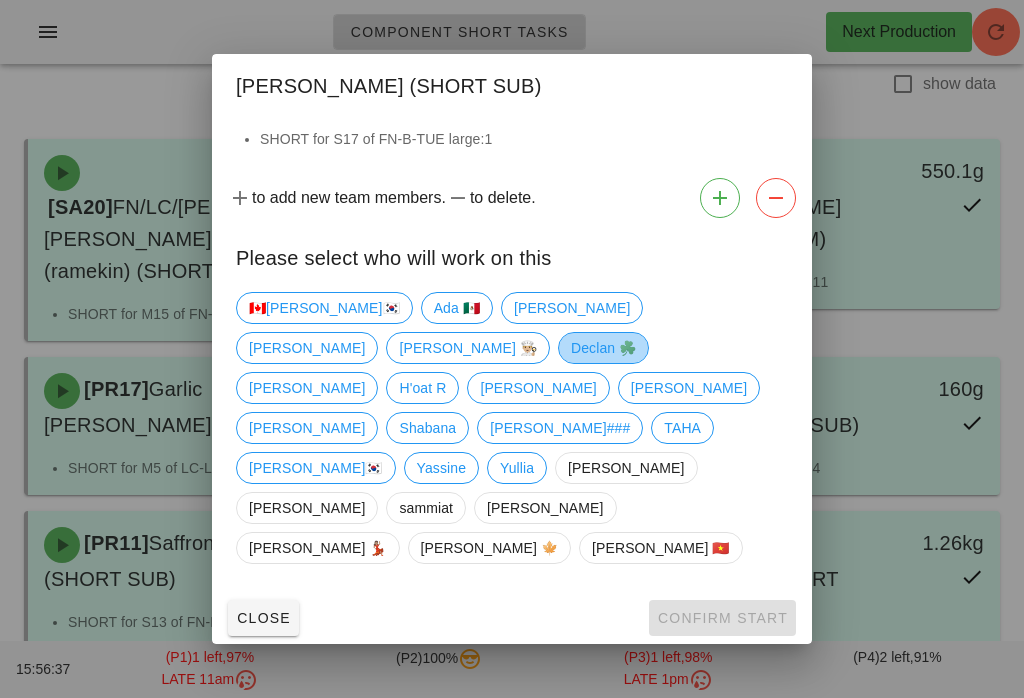 click on "Declan ☘️" at bounding box center [603, 348] 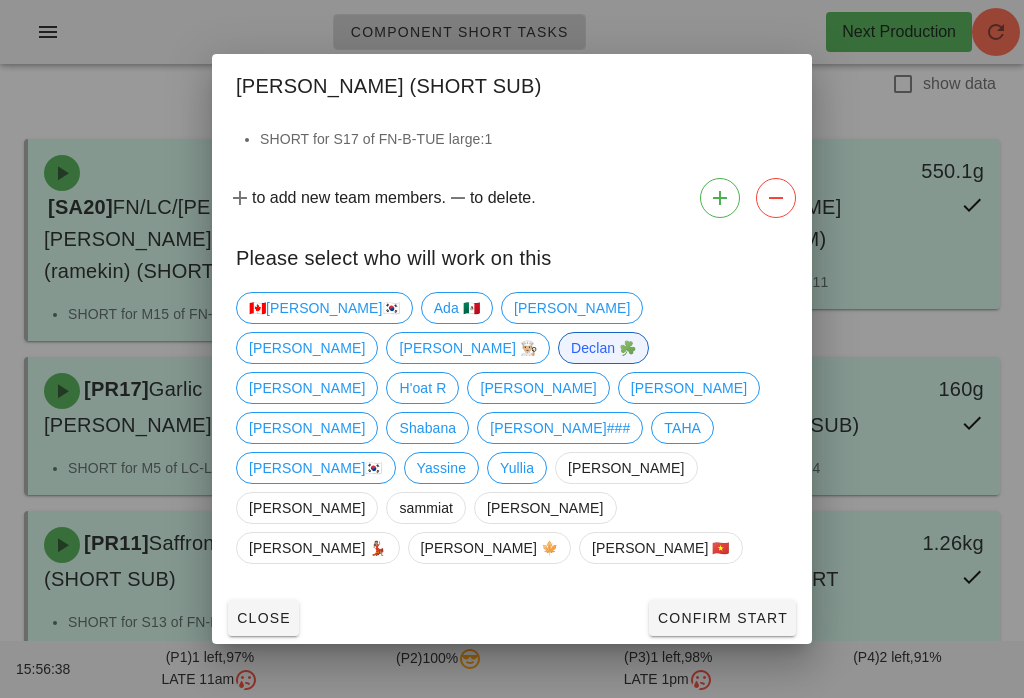 click on "Confirm Start" at bounding box center (722, 618) 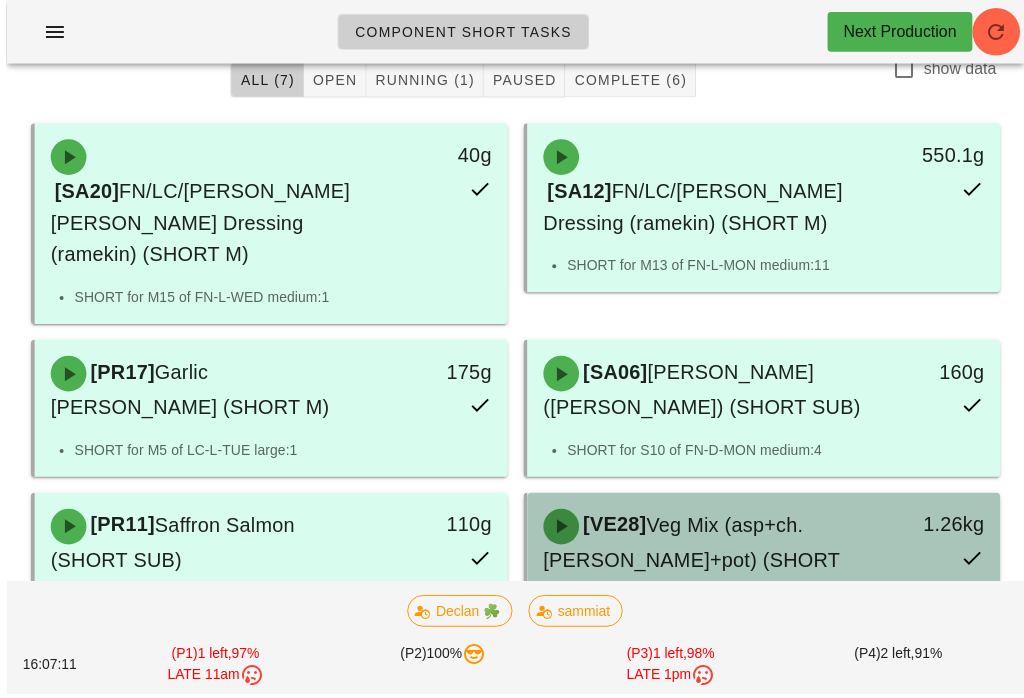 scroll, scrollTop: 137, scrollLeft: 0, axis: vertical 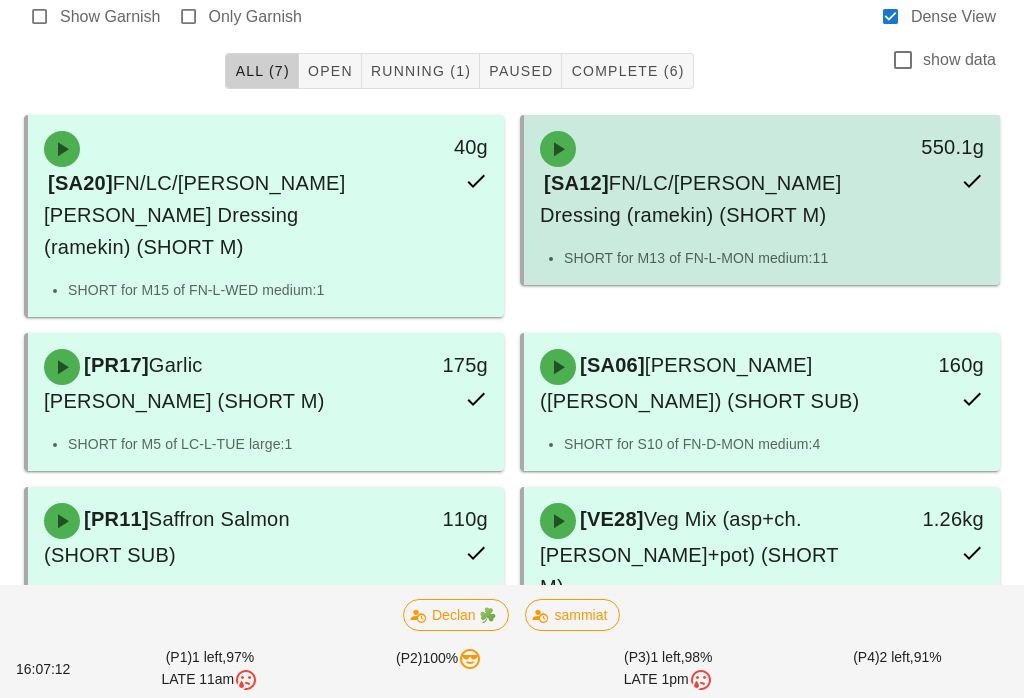 click on "FN/LC/[PERSON_NAME] Dressing (ramekin) (SHORT M)" at bounding box center (690, 199) 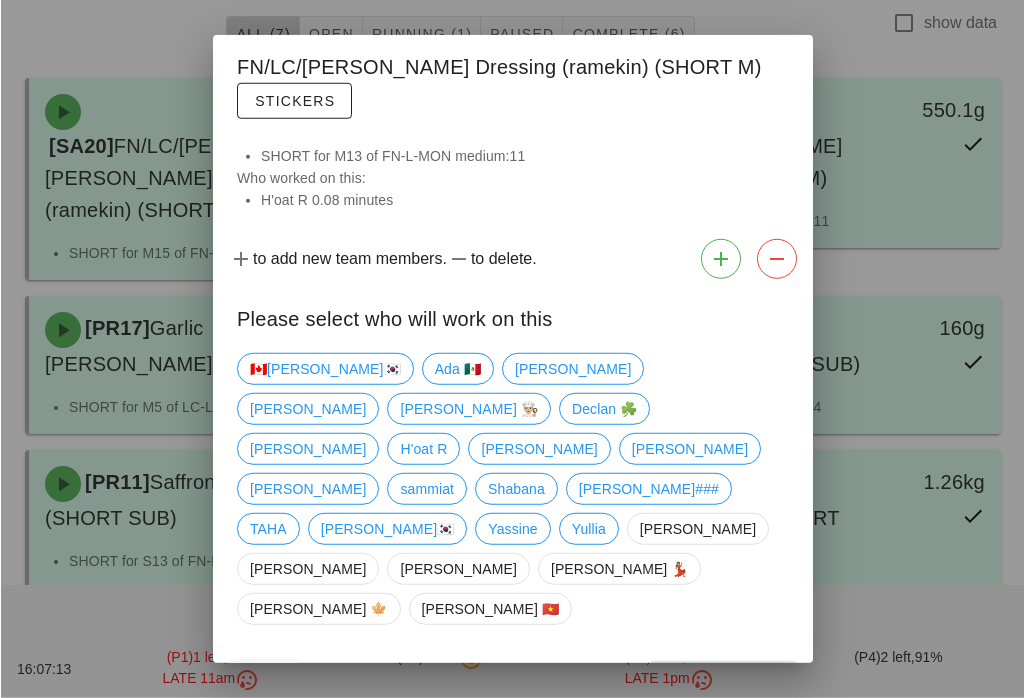 scroll, scrollTop: 243, scrollLeft: 0, axis: vertical 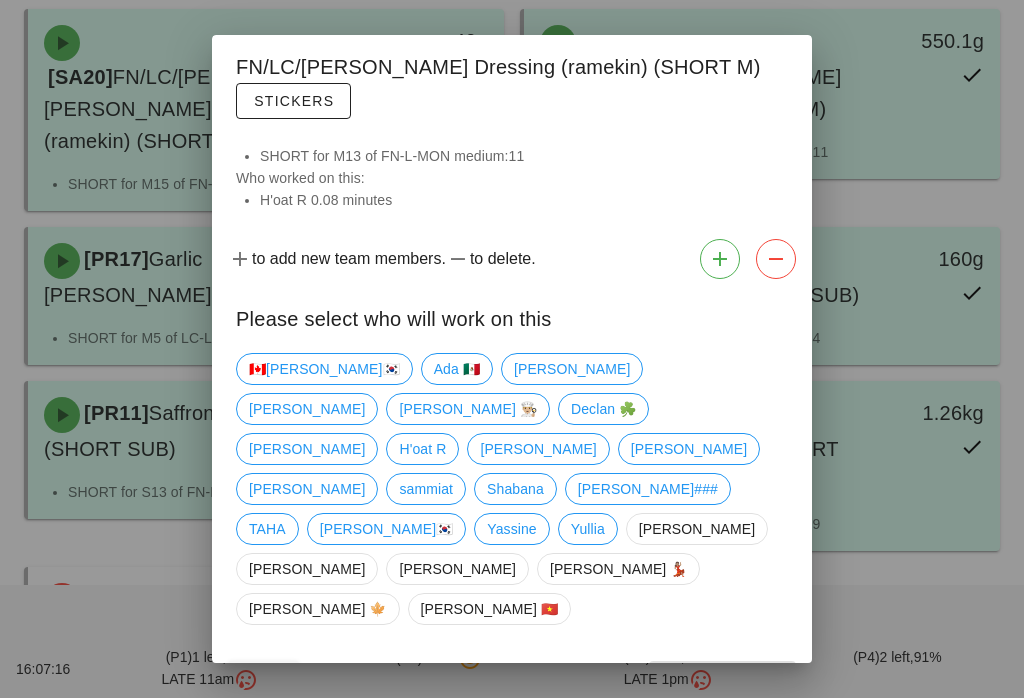 click at bounding box center [512, 349] 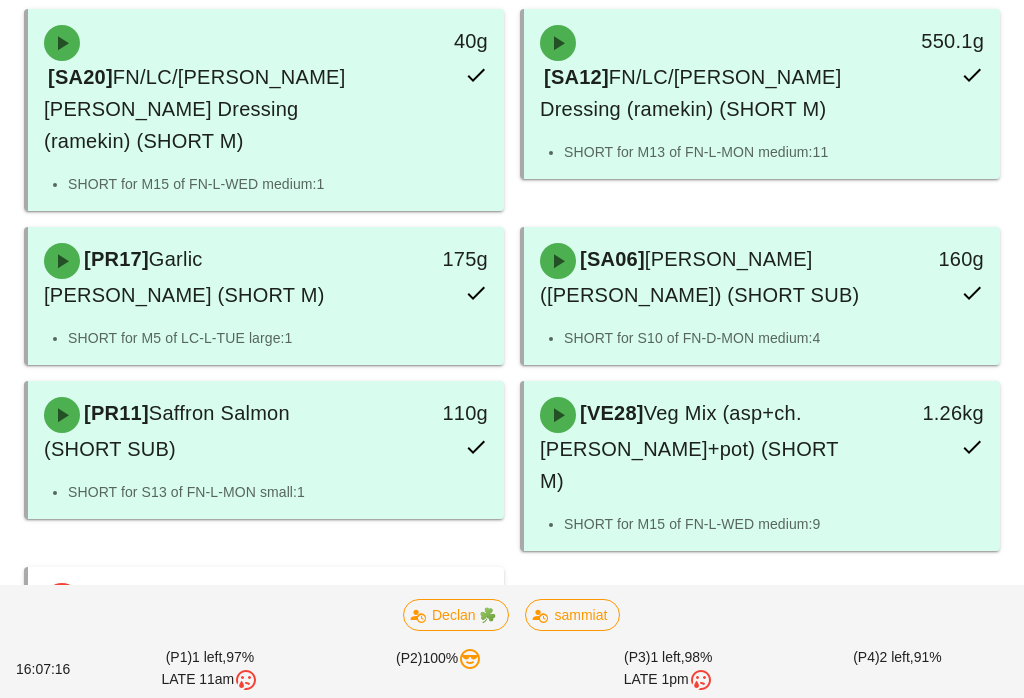 click on "[SA20]  FN/LC/PB Lemon Dill Dressing (ramekin) (SHORT M) 40g SHORT for M15 of FN-L-WED medium:1  [SA12]  FN/LC/PB Lemon Dressing (ramekin) (SHORT M) 550.1g SHORT for M13 of FN-L-MON medium:11  [PR17]  Garlic Rosemary Pork (SHORT M) 175g SHORT for M5 of LC-L-TUE large:1  [SA06]  Herb Yogurt (ramekin) (SHORT SUB) 160g SHORT for S10 of FN-D-MON medium:4  [PR11]  Saffron Salmon (SHORT SUB) 110g SHORT for S13 of FN-L-MON small:1  [VE28]  Veg Mix (asp+ch.tom+pot) (SHORT M) 1.26kg SHORT for M15 of FN-L-WED medium:9  [ST33]  Yam Hashbrowns (SHORT SUB) 125g SHORT for S17 of FN-B-TUE large:1" at bounding box center [512, 357] 